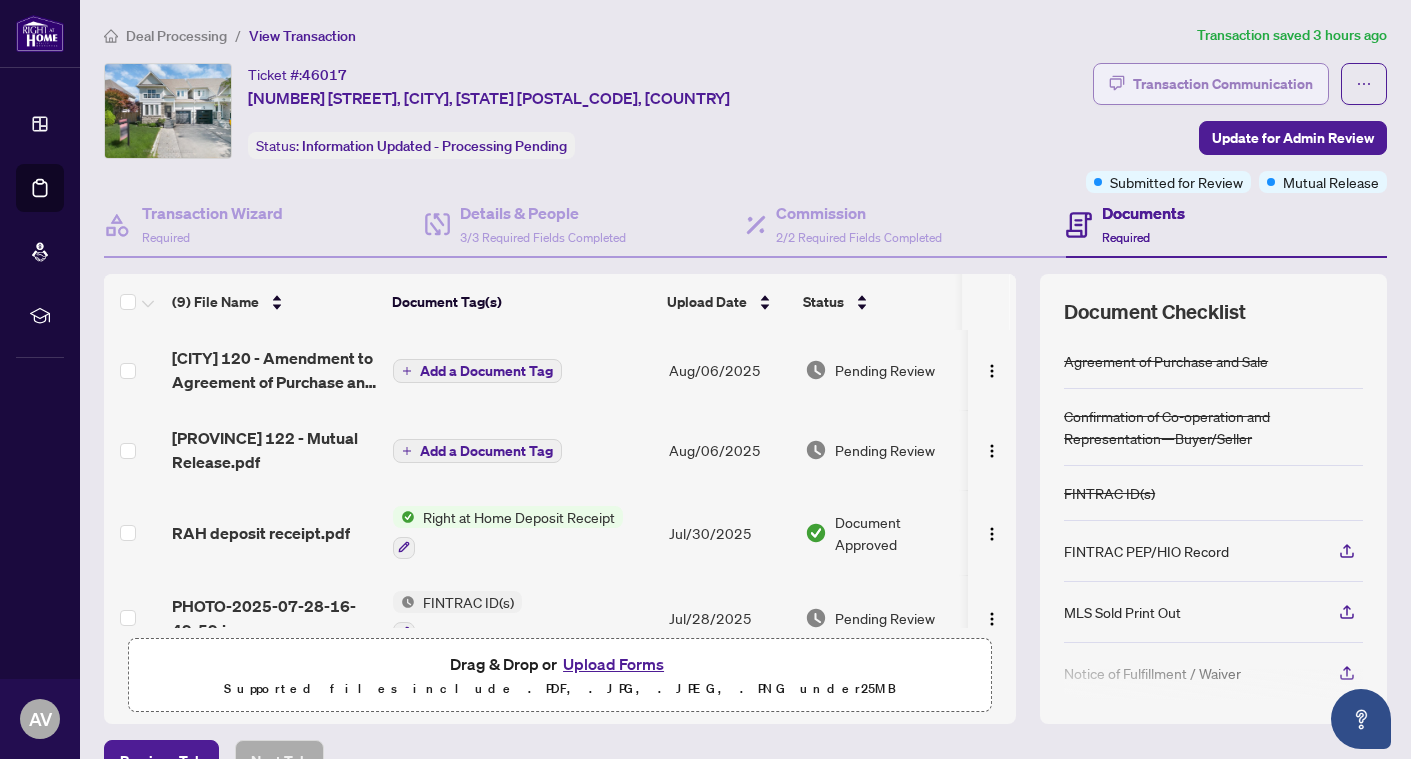 scroll, scrollTop: 0, scrollLeft: 0, axis: both 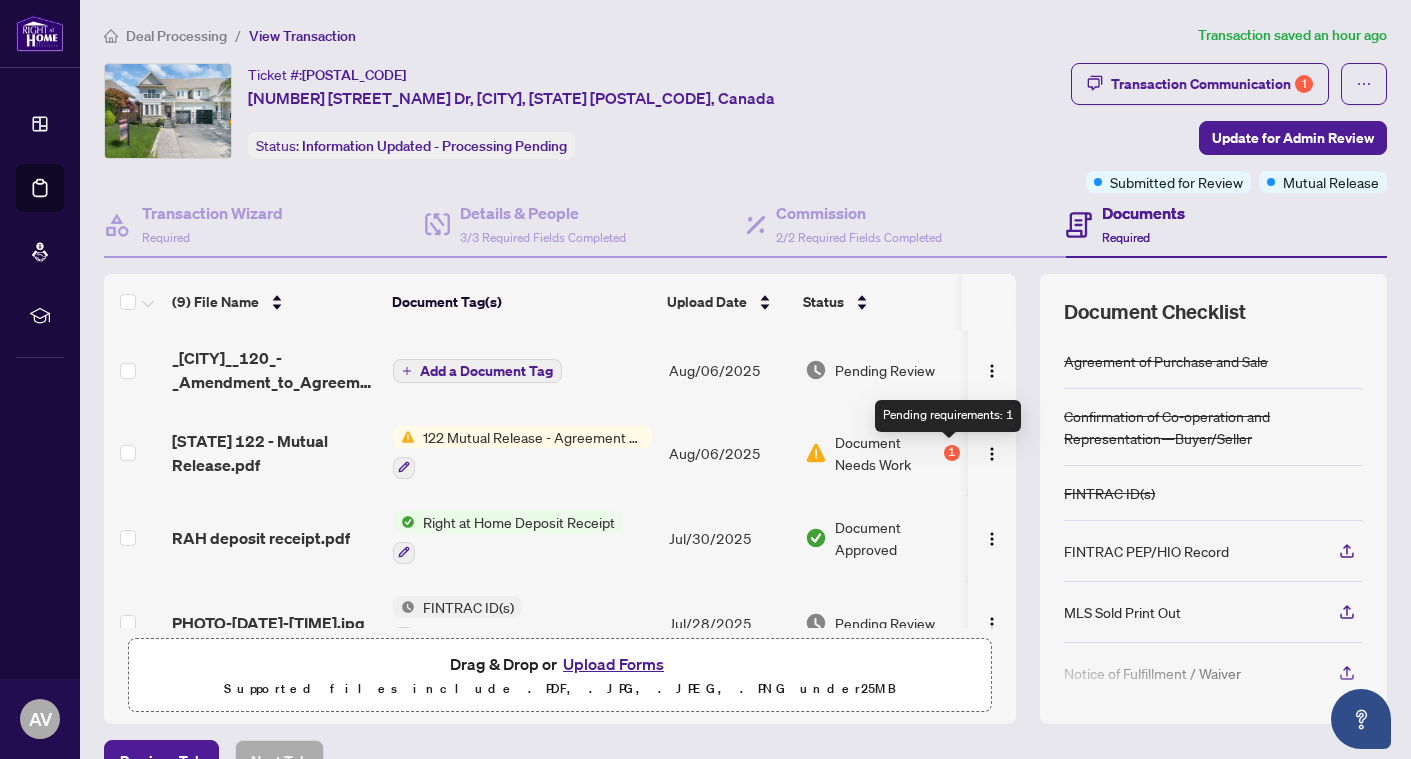 click on "1" at bounding box center (952, 453) 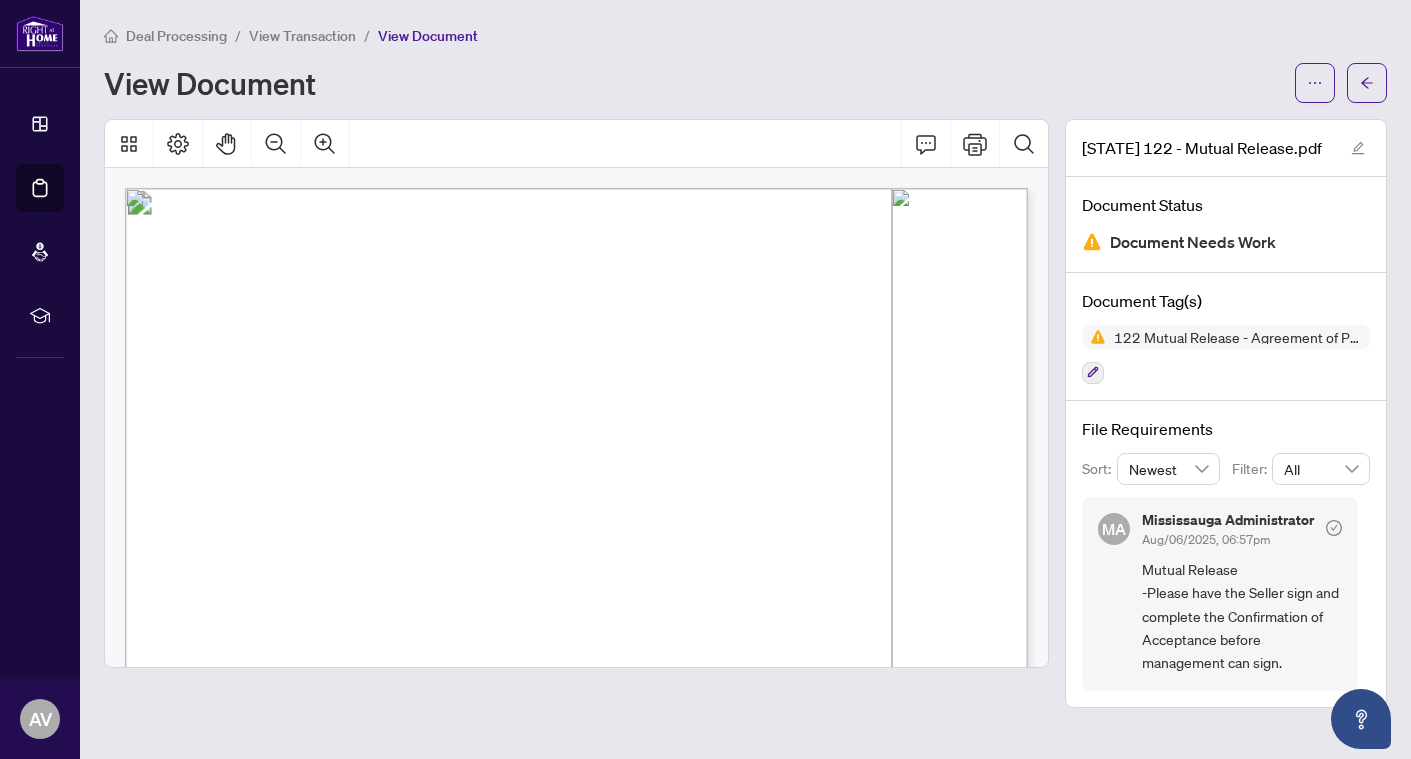 scroll, scrollTop: 0, scrollLeft: 0, axis: both 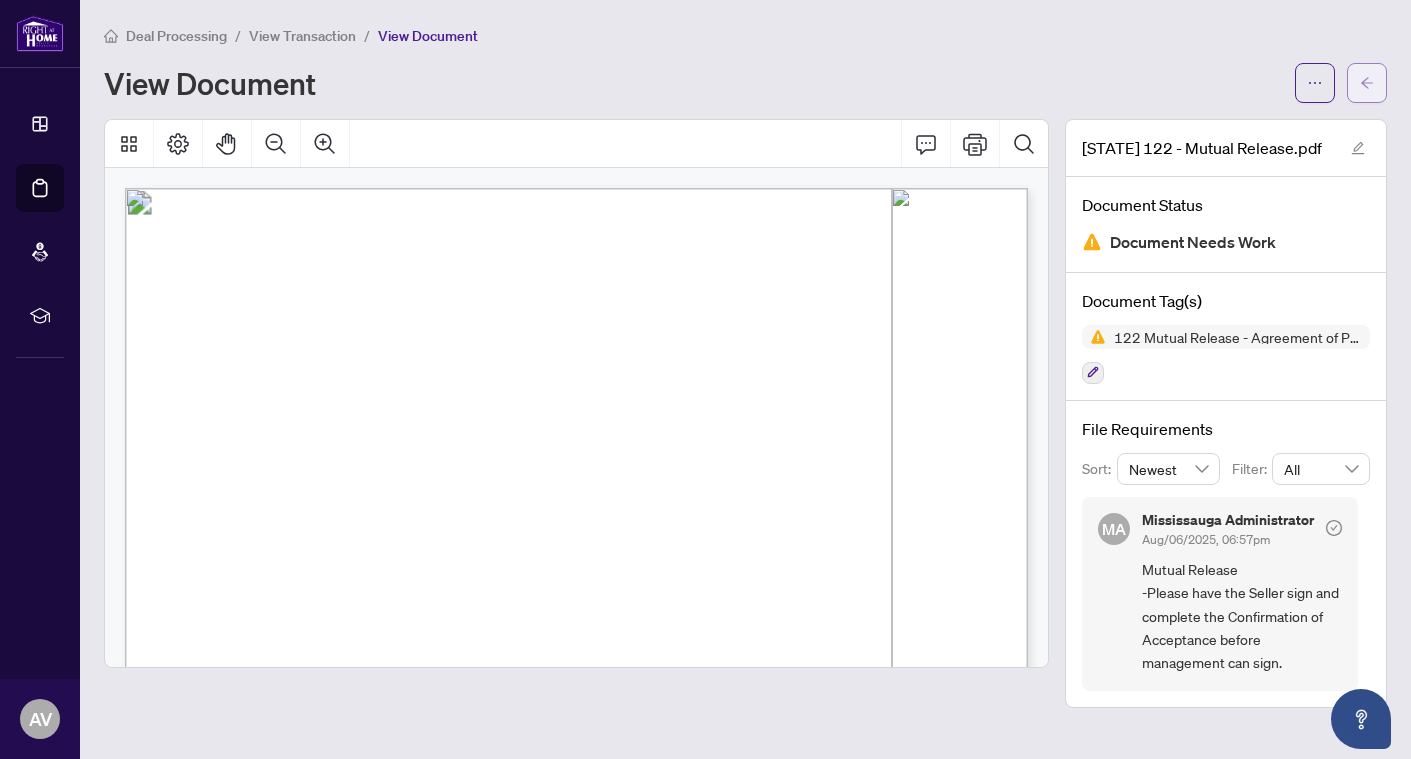 click at bounding box center (1367, 83) 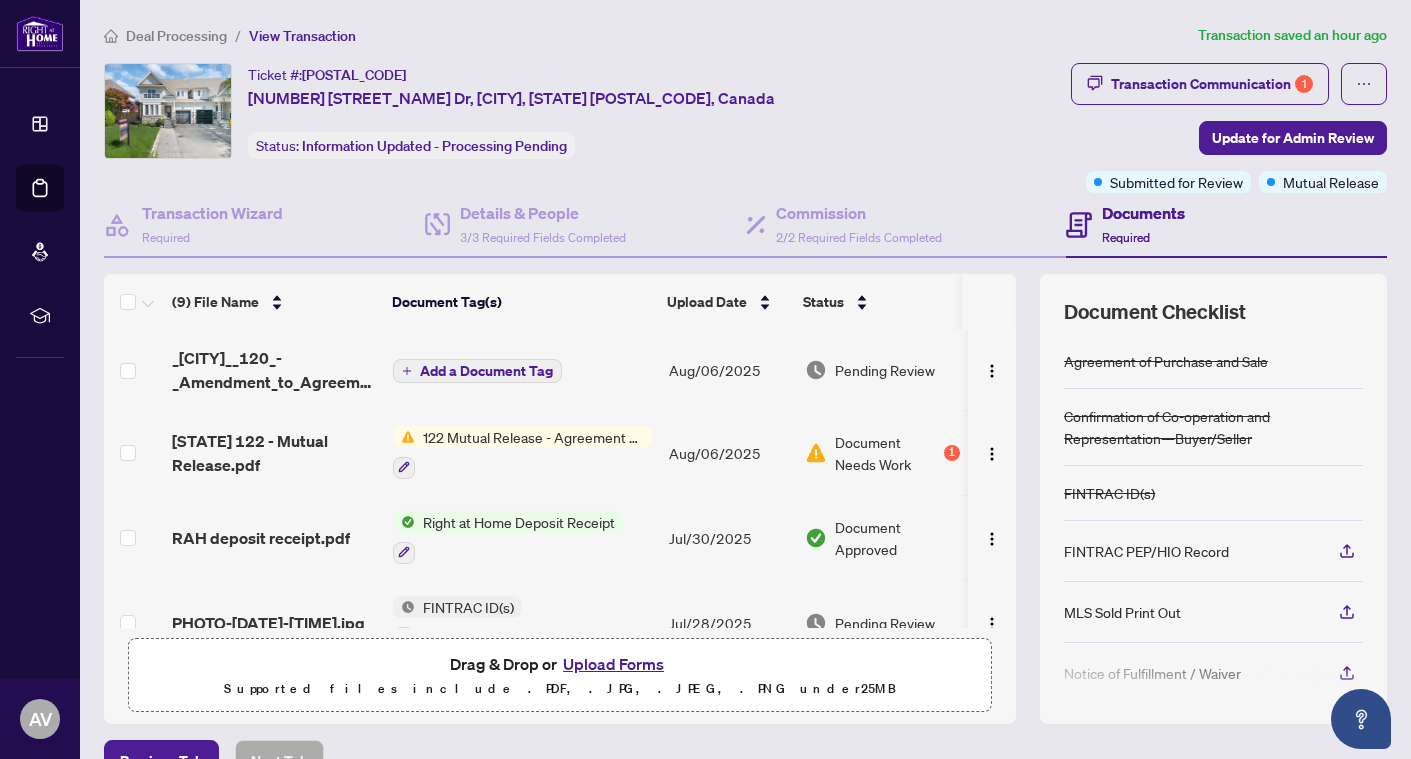 click on "Upload Forms" at bounding box center [613, 664] 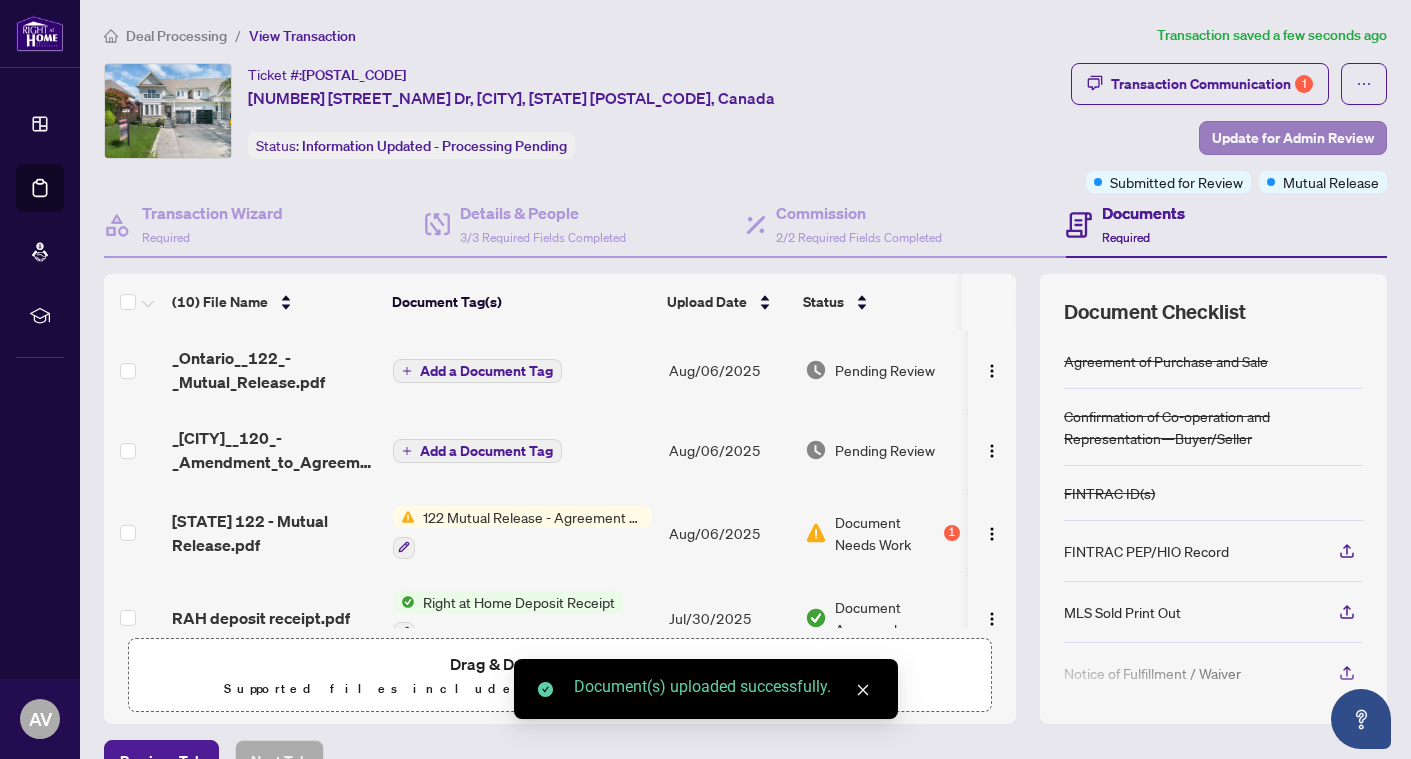 click on "Update for Admin Review" at bounding box center (1293, 138) 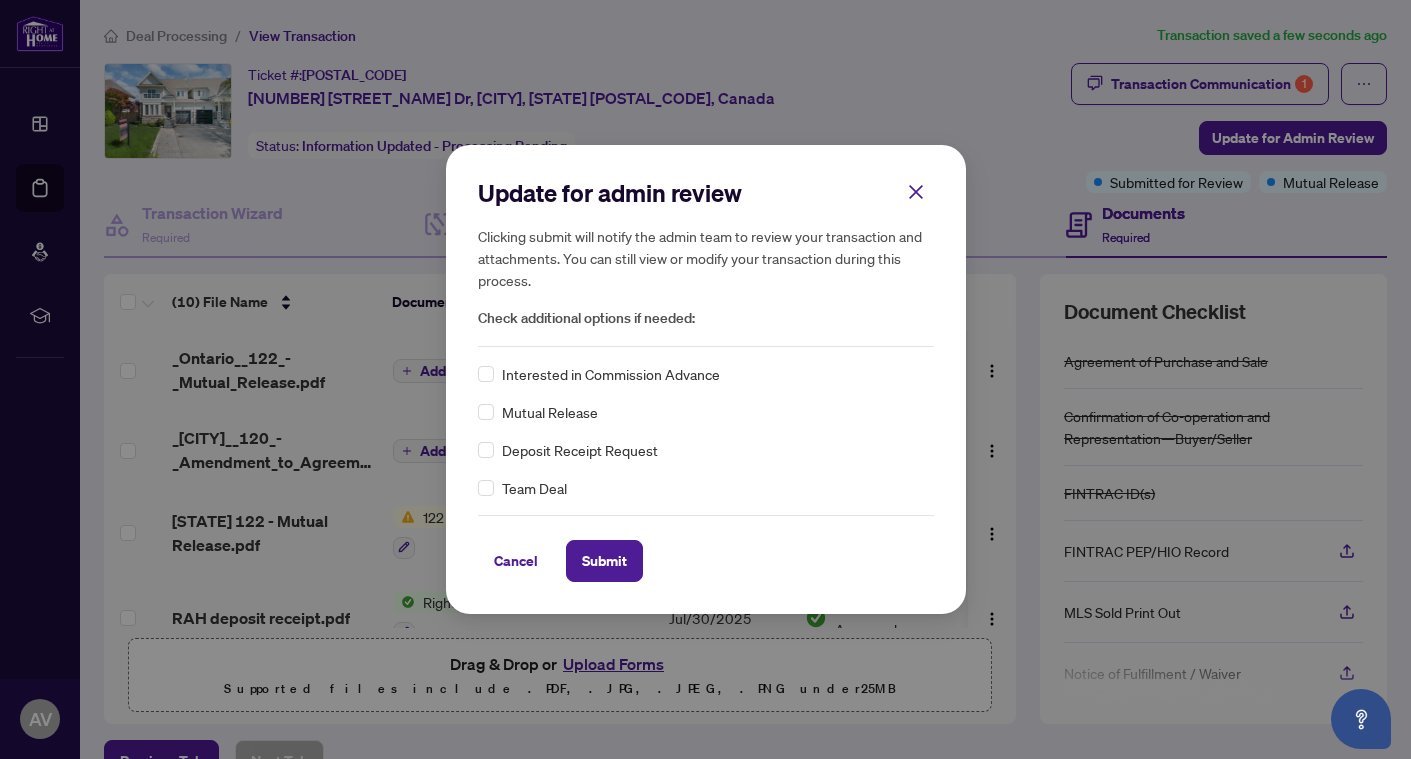 click on "Mutual Release" at bounding box center (550, 412) 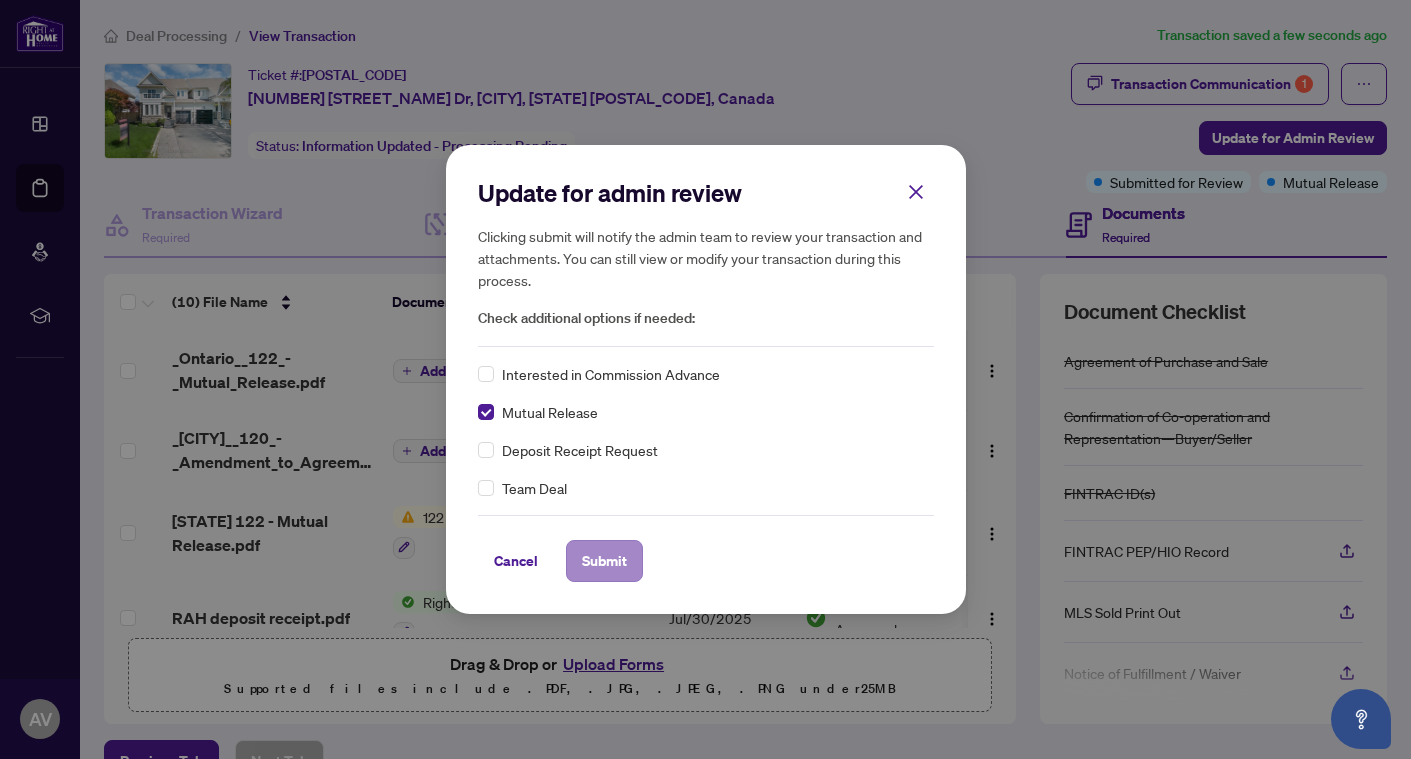 click on "Submit" at bounding box center [604, 561] 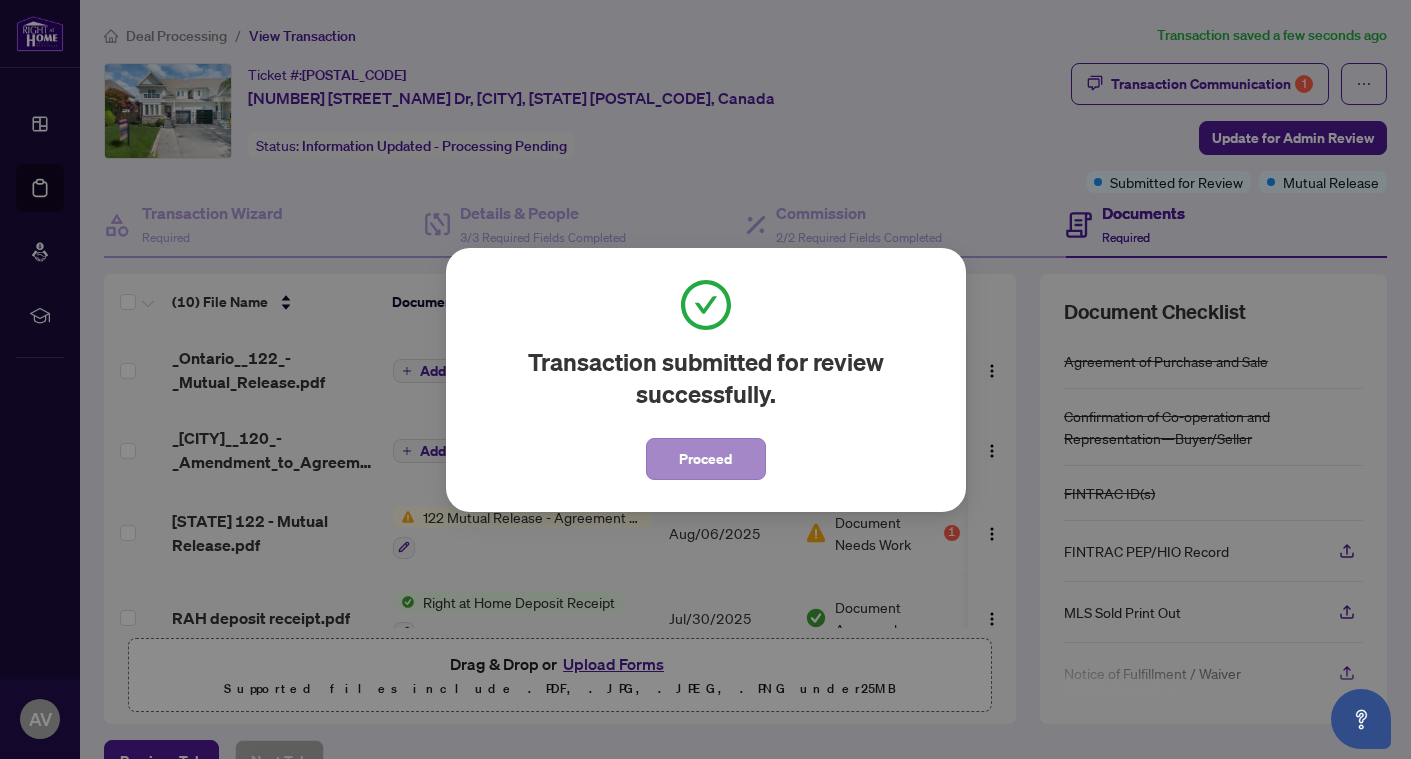 click on "Proceed" at bounding box center [705, 459] 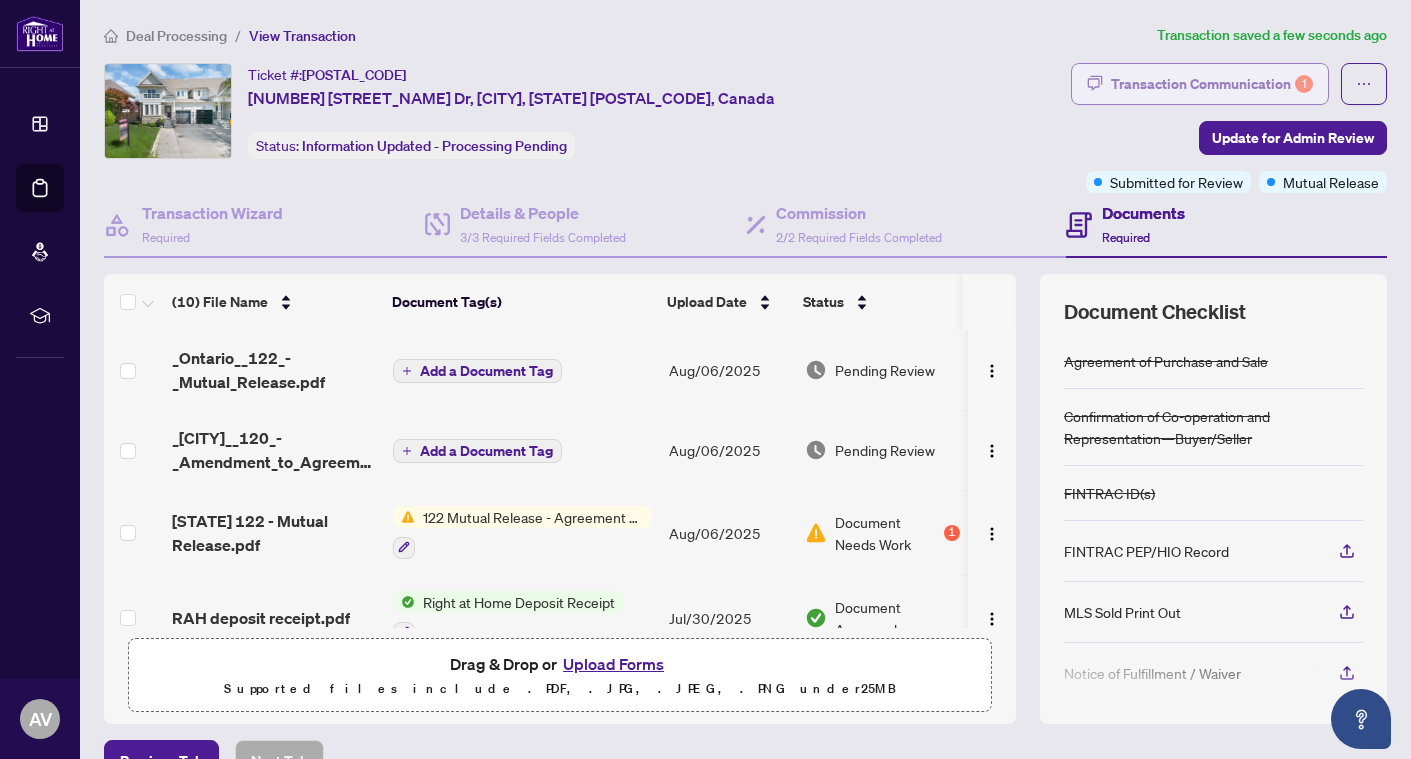 click on "Transaction Communication 1" at bounding box center [1212, 84] 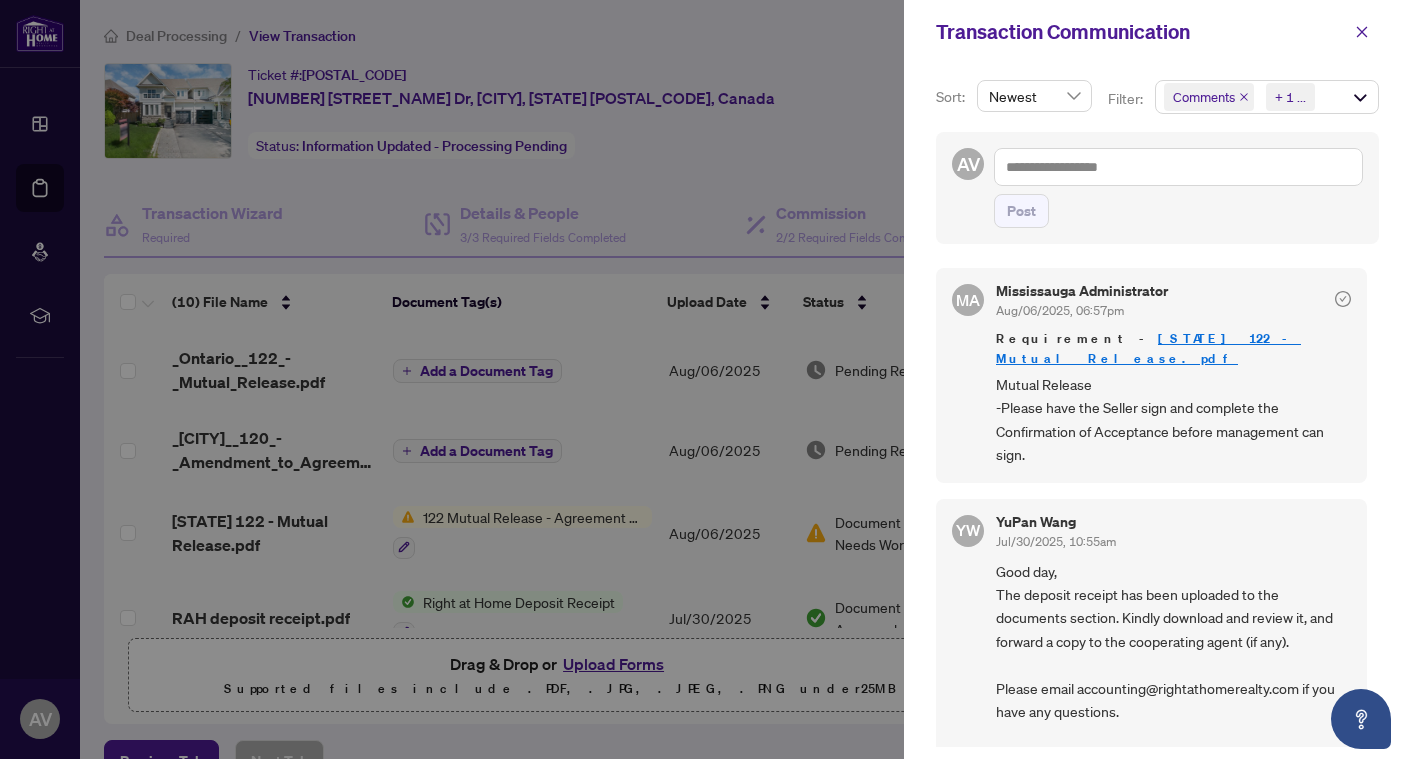 scroll, scrollTop: 0, scrollLeft: 0, axis: both 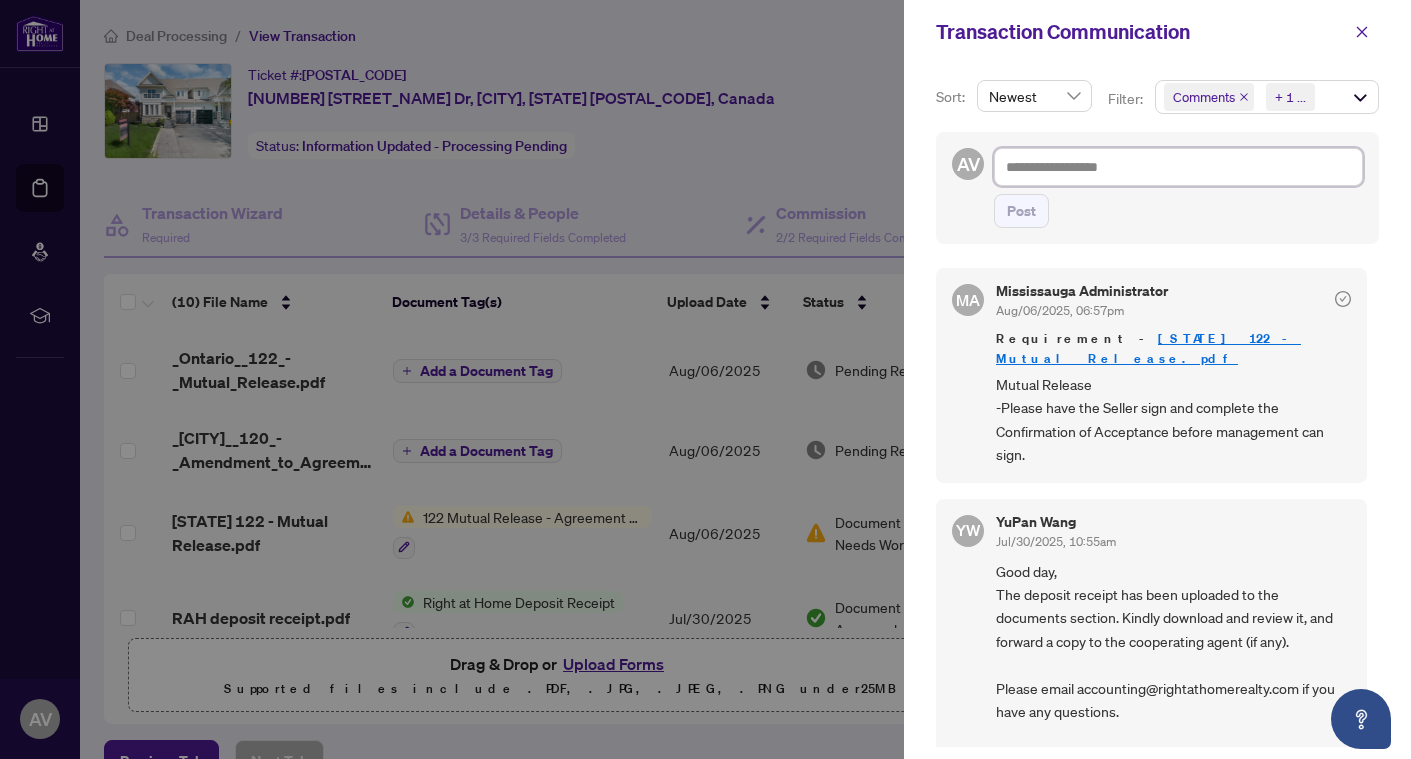 click at bounding box center (1178, 167) 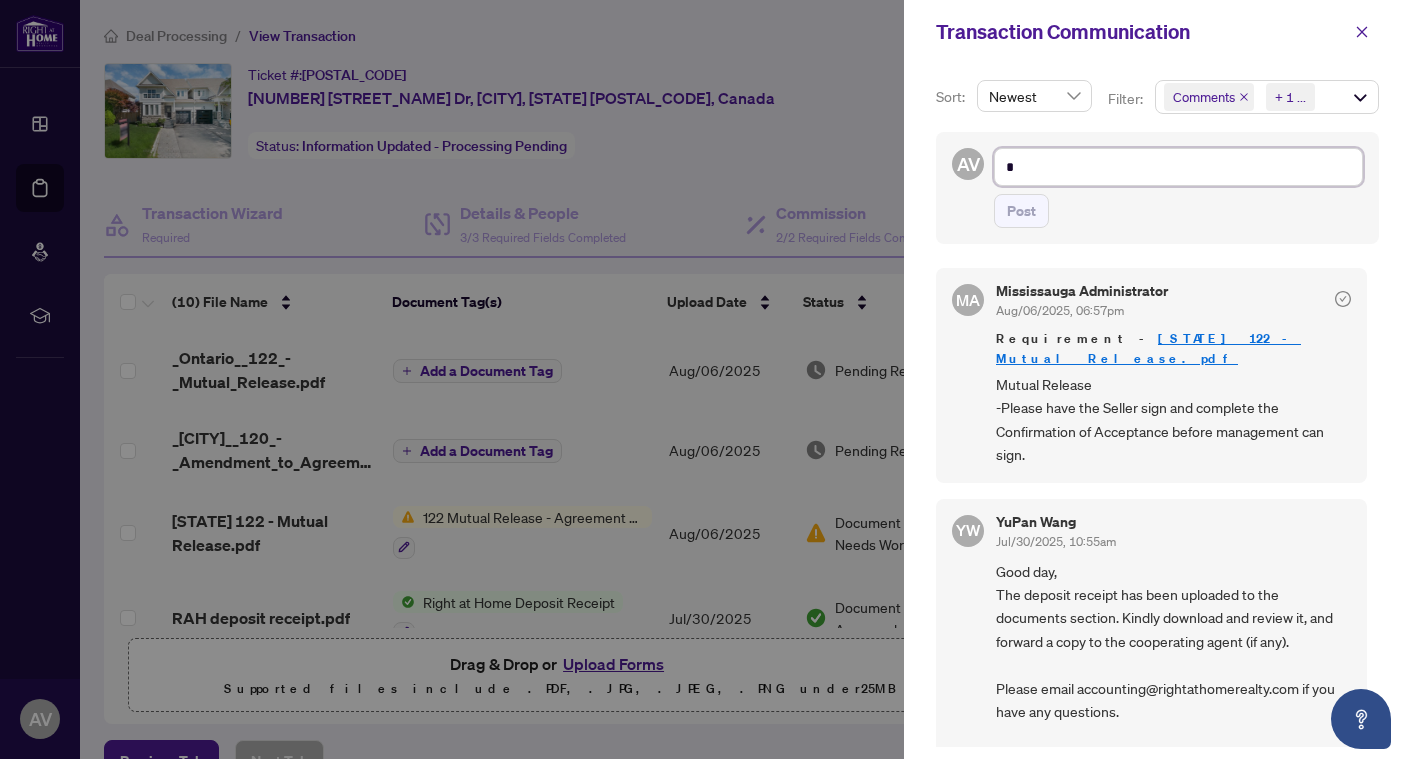 type on "*" 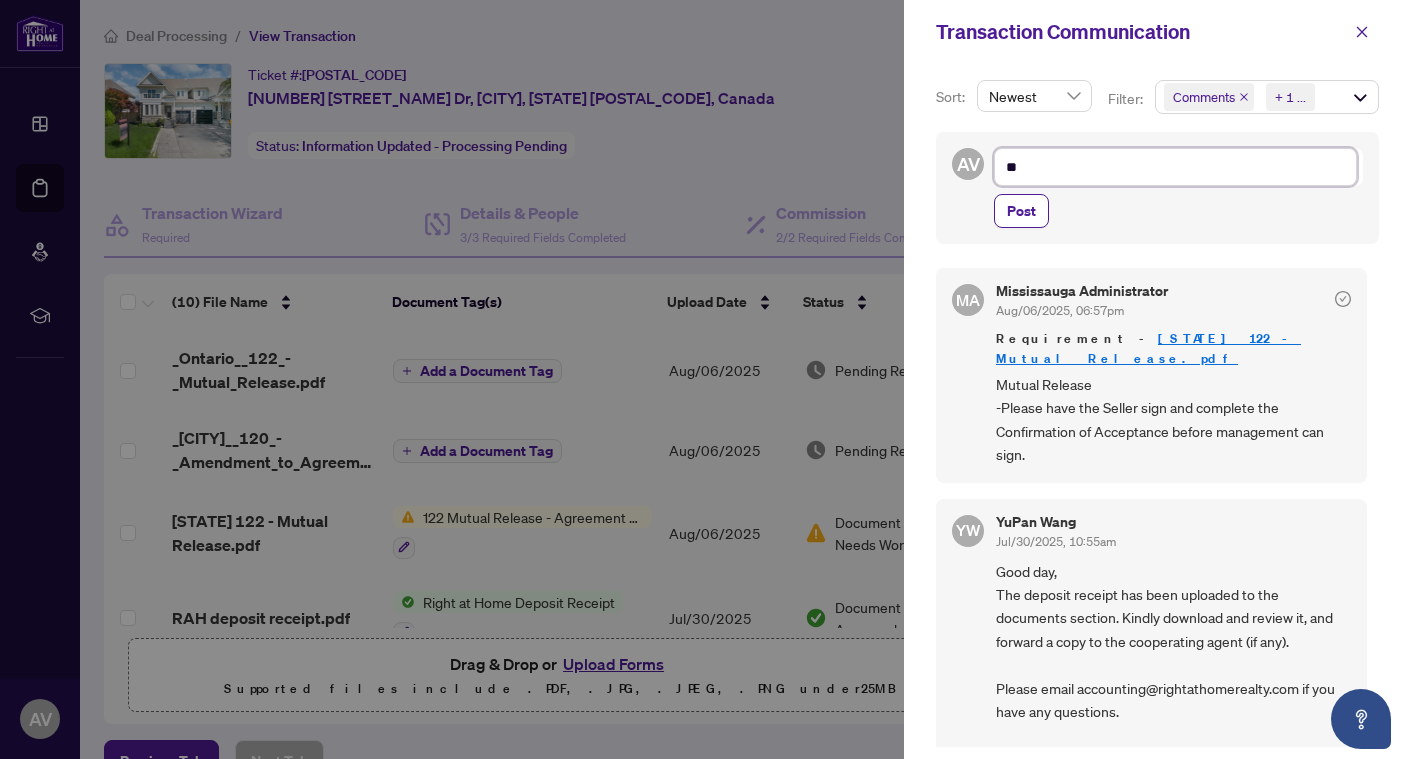 type on "***" 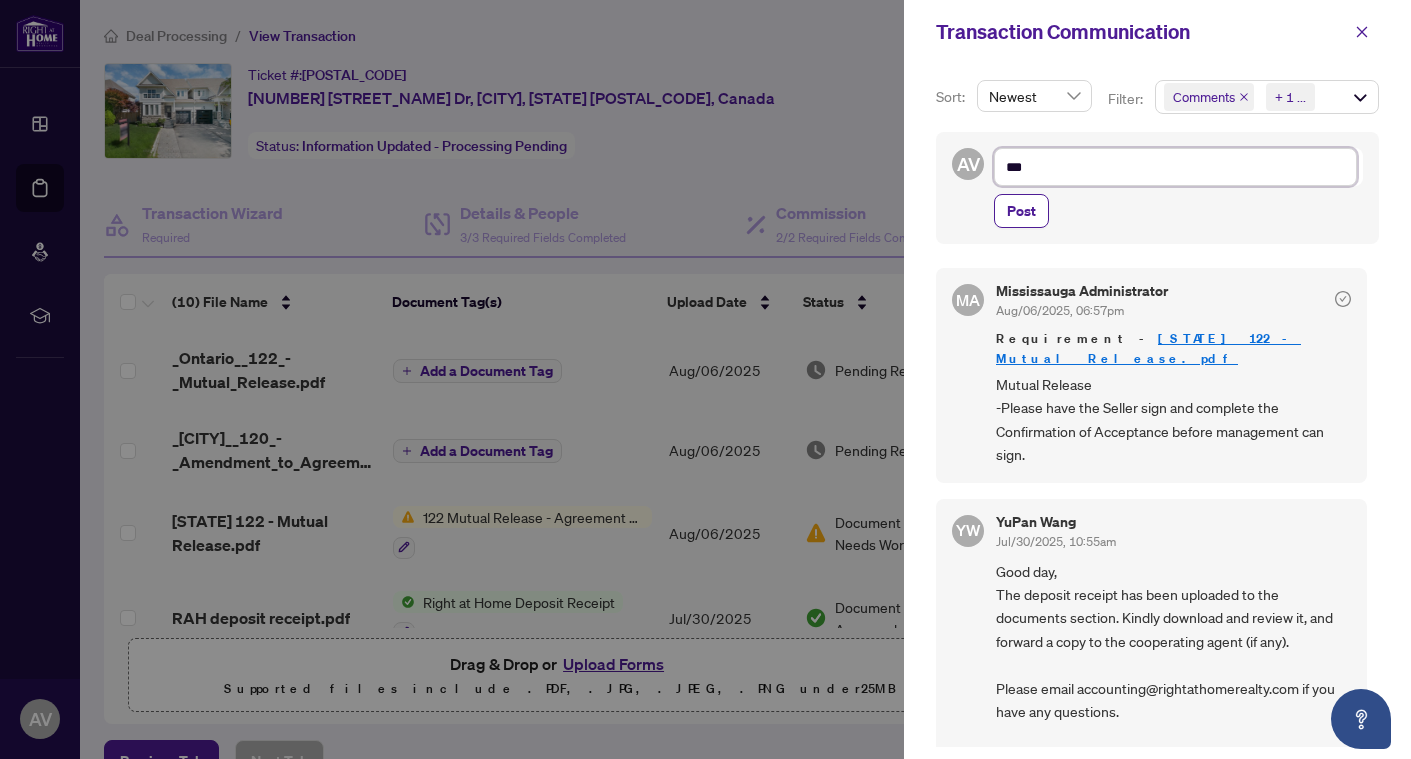 type on "***" 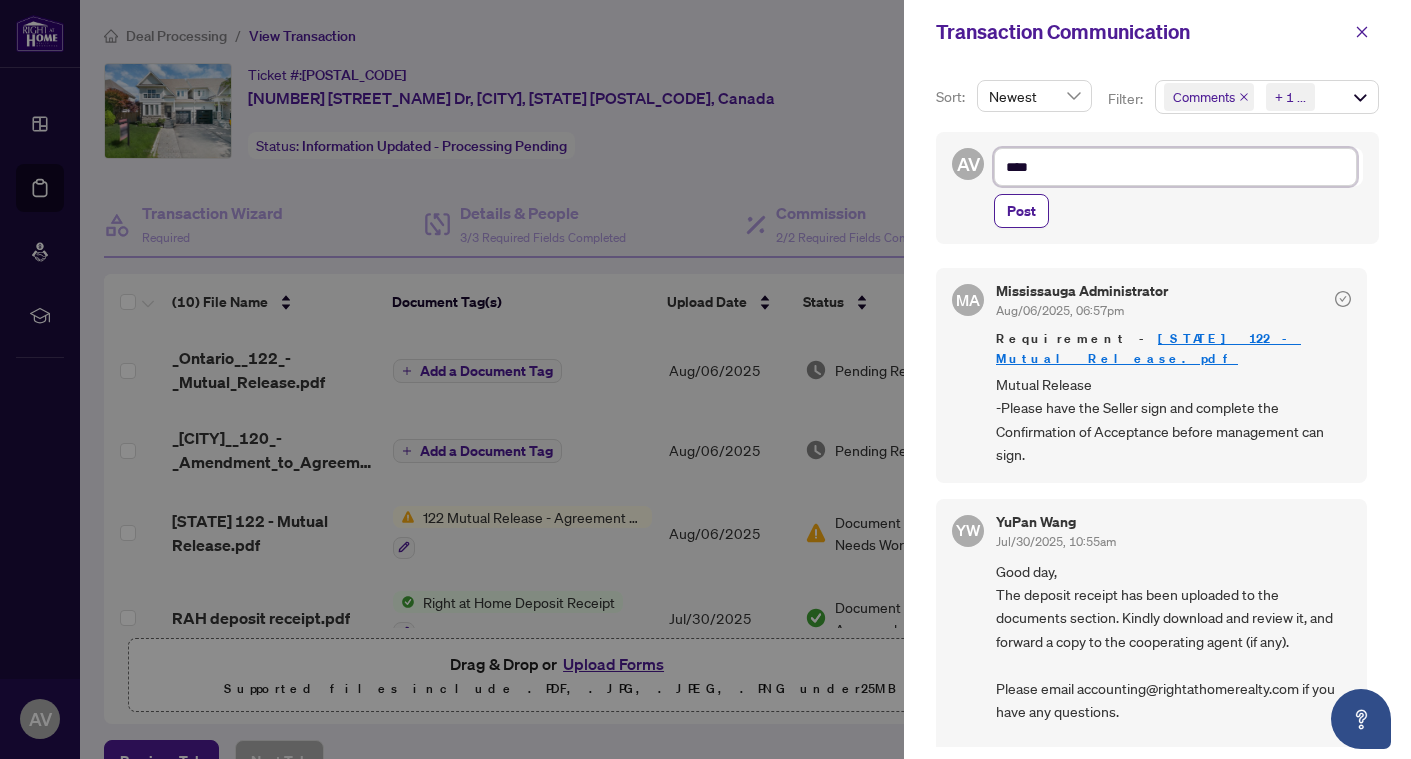type on "*****" 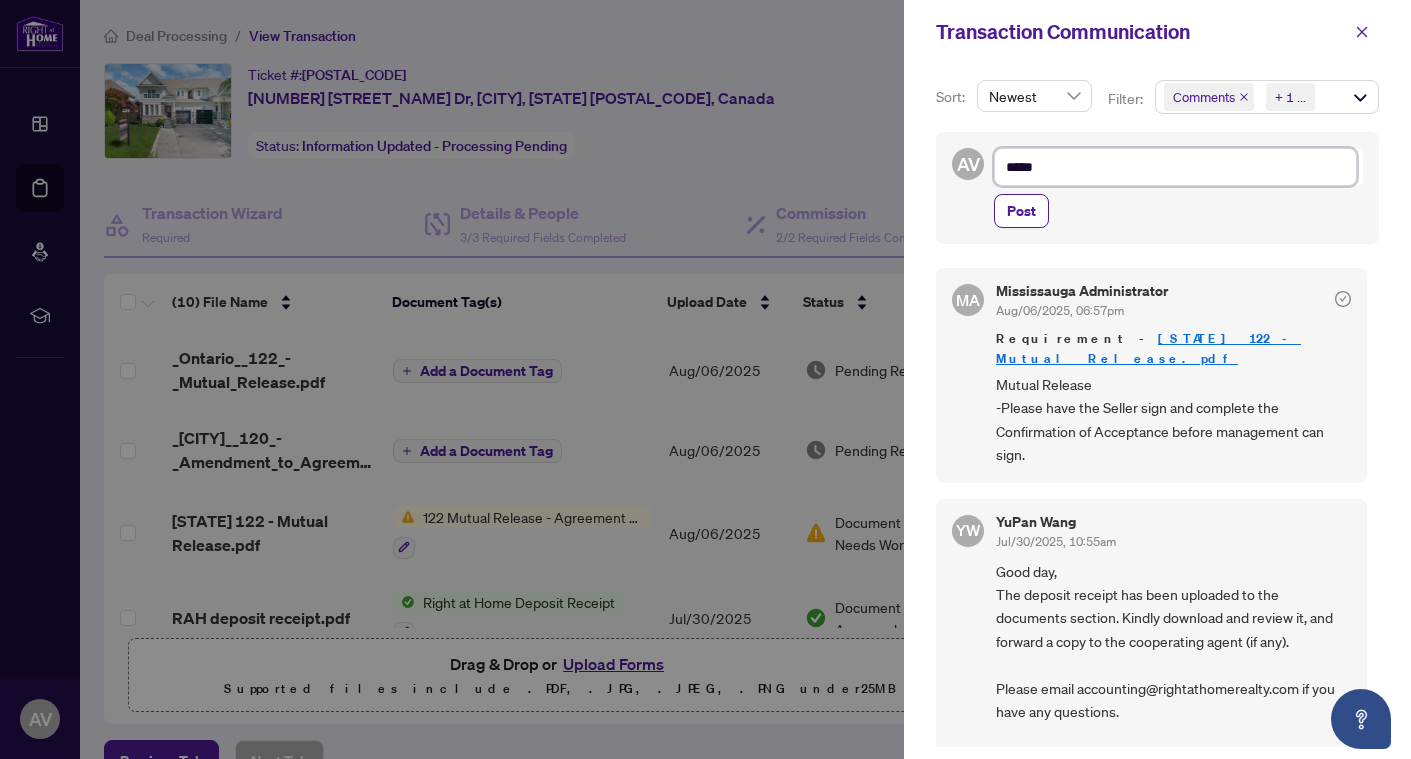 type on "******" 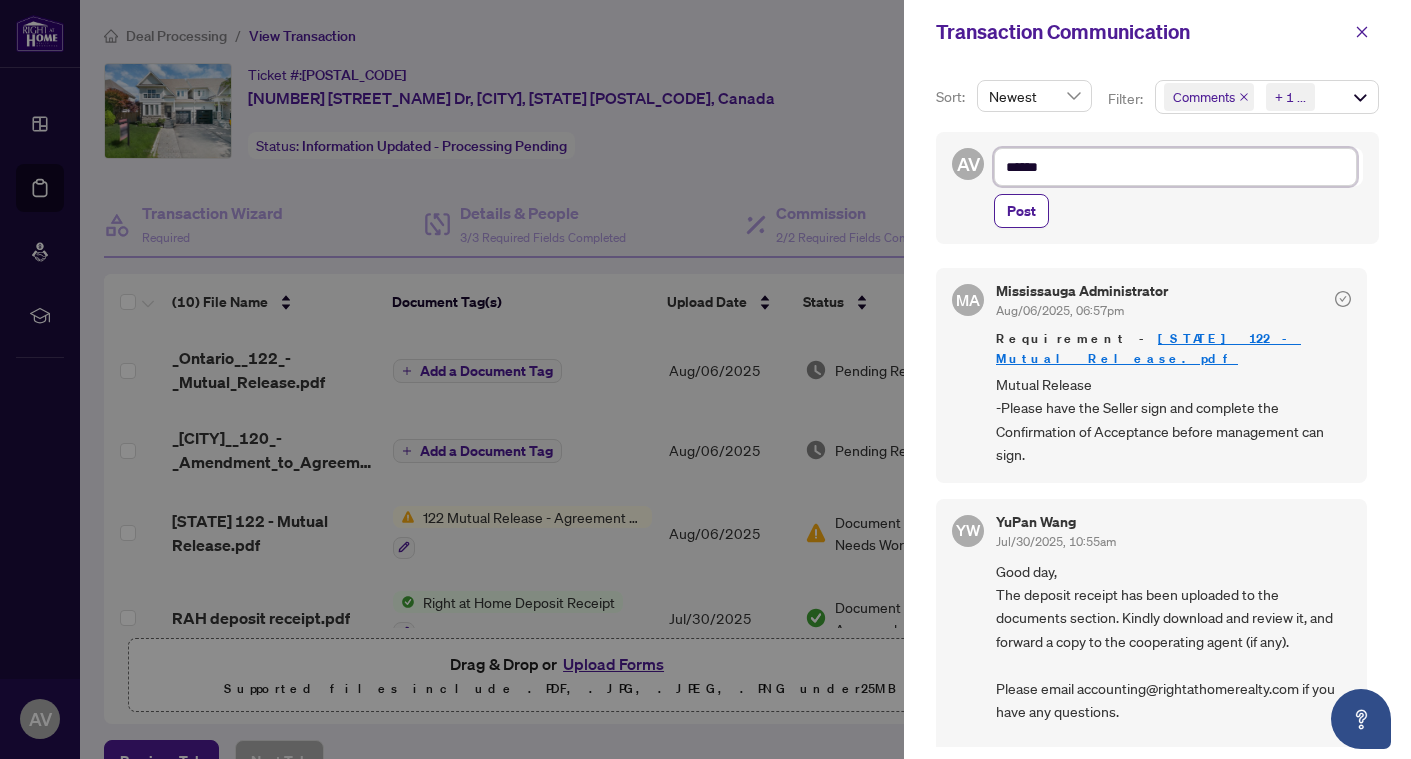 type on "*******" 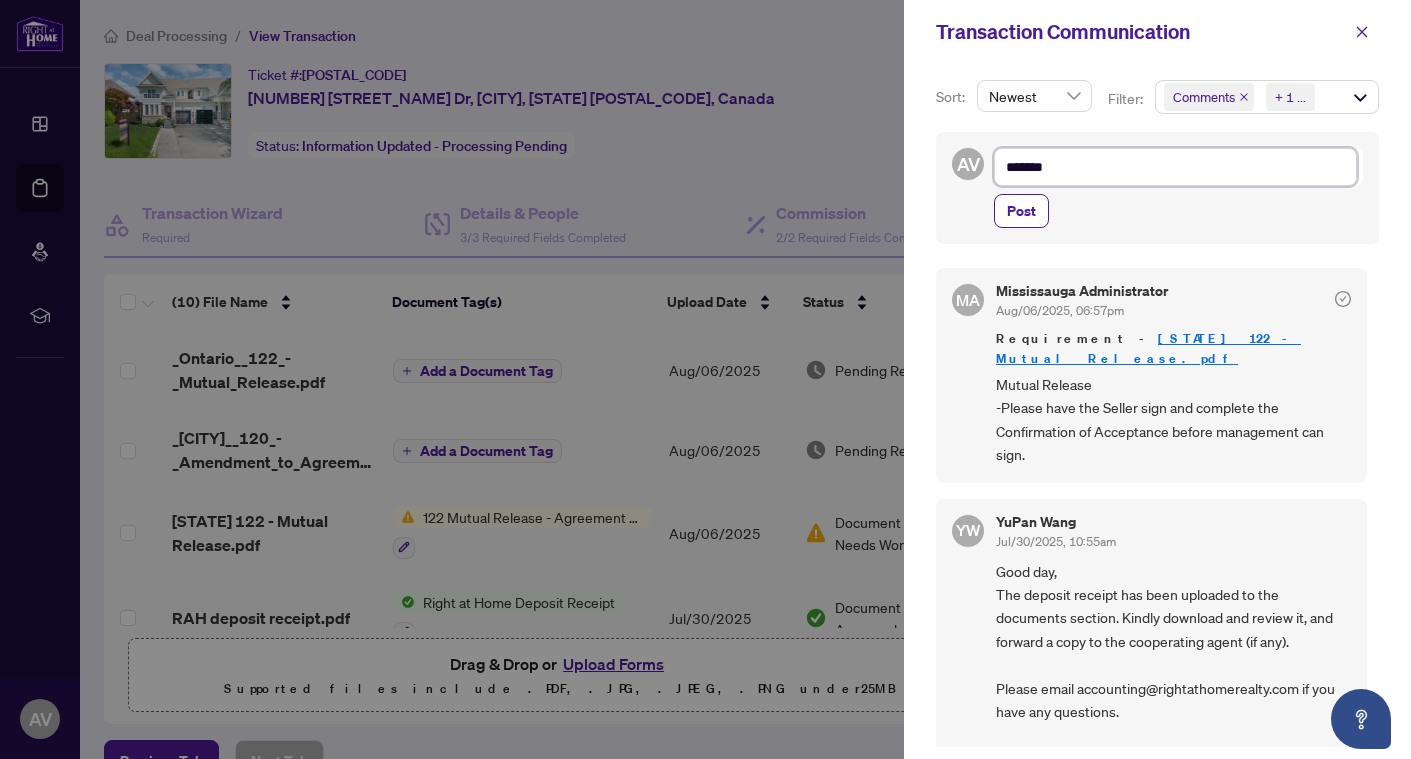 type on "********" 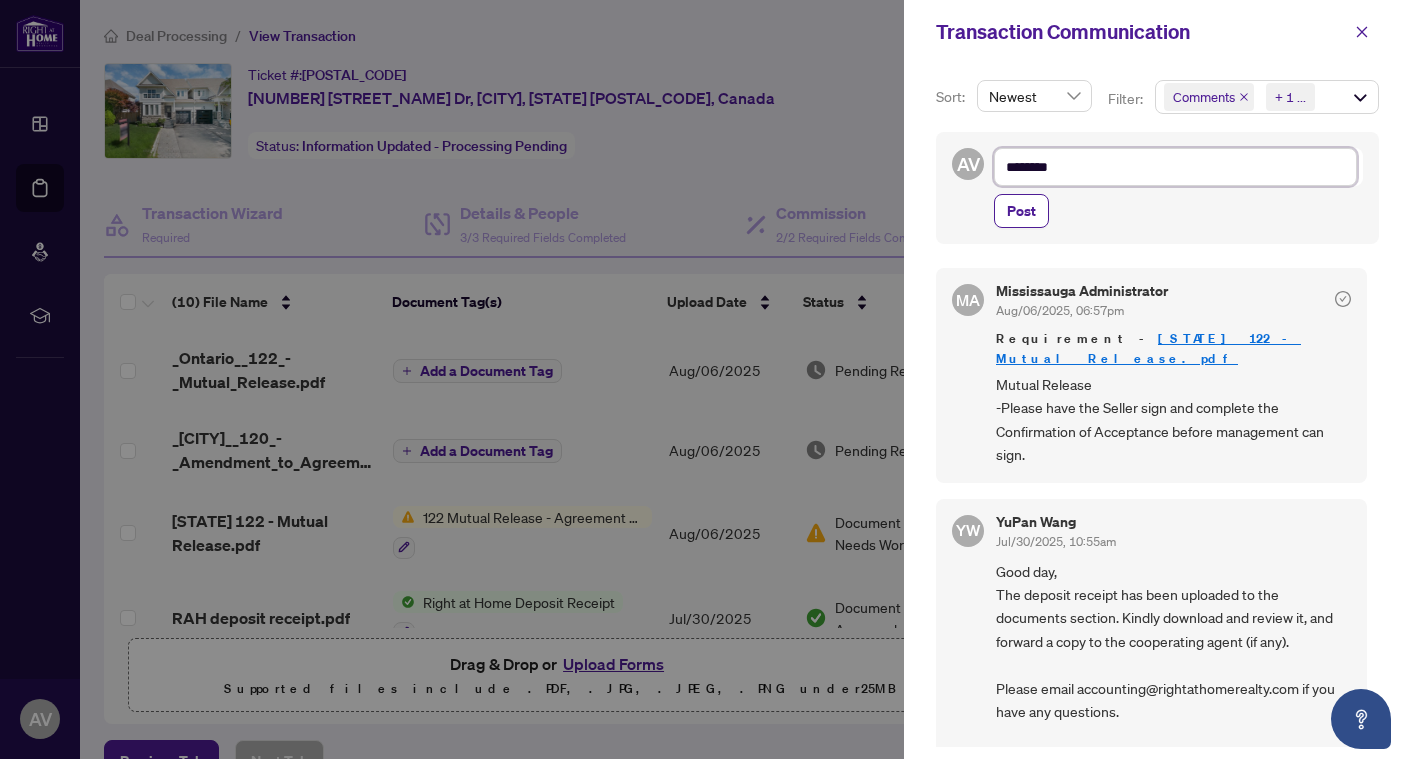 type on "*********" 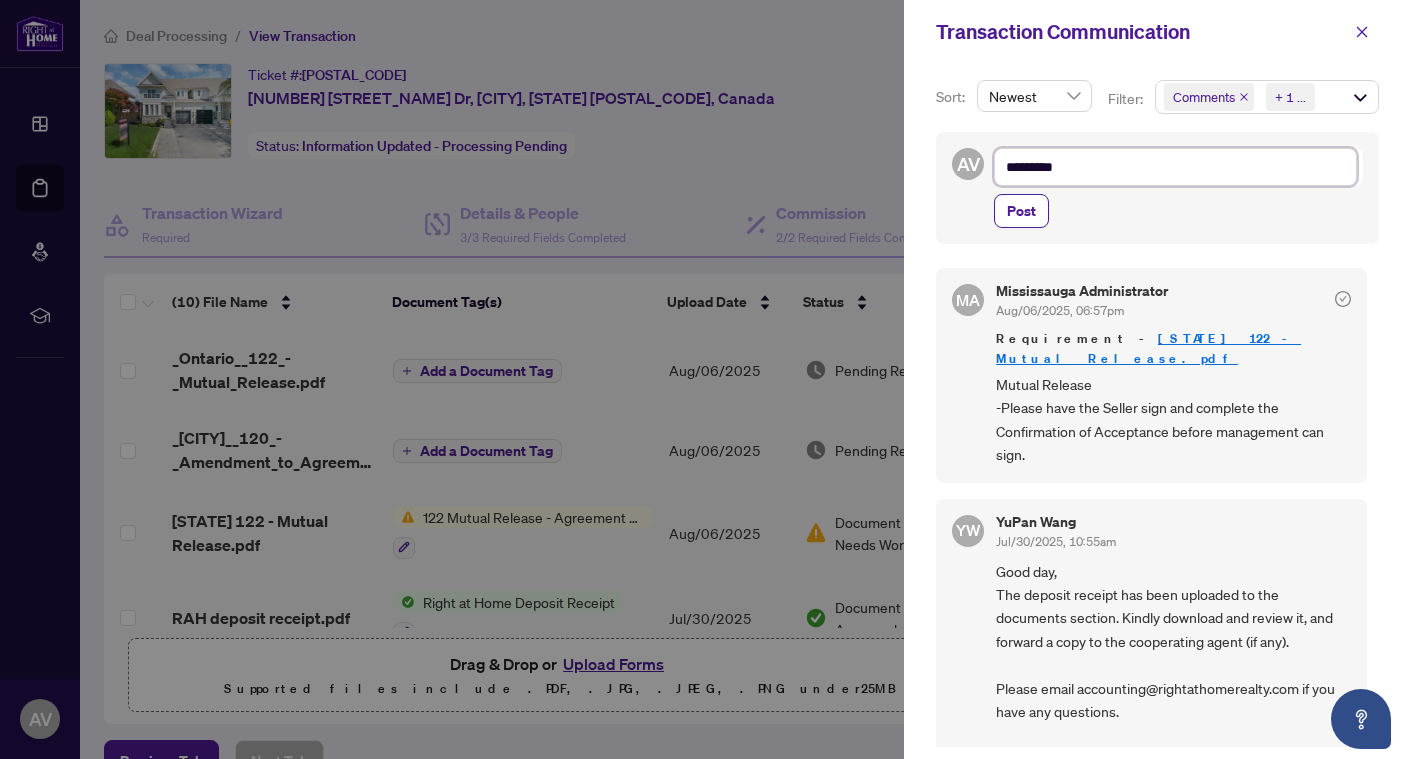 type on "**********" 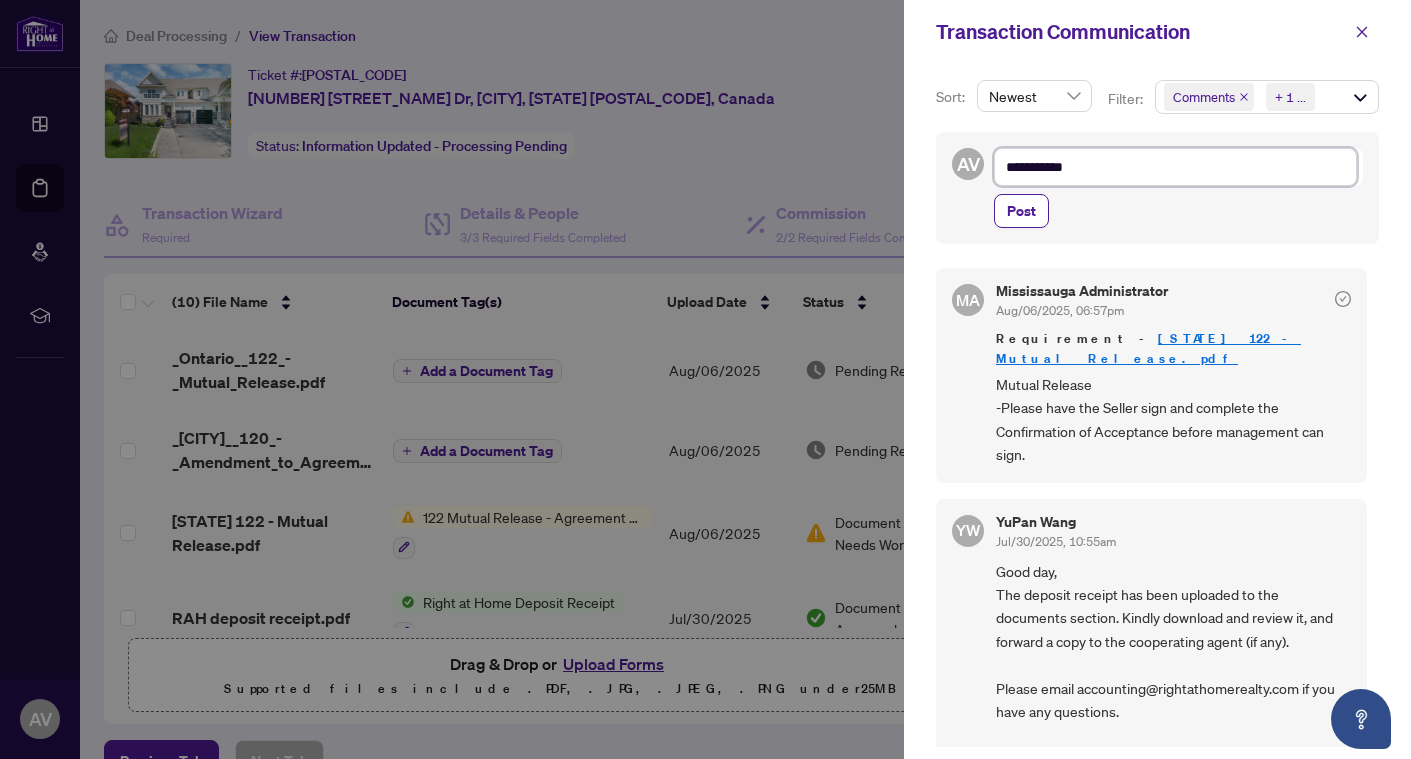 type on "**********" 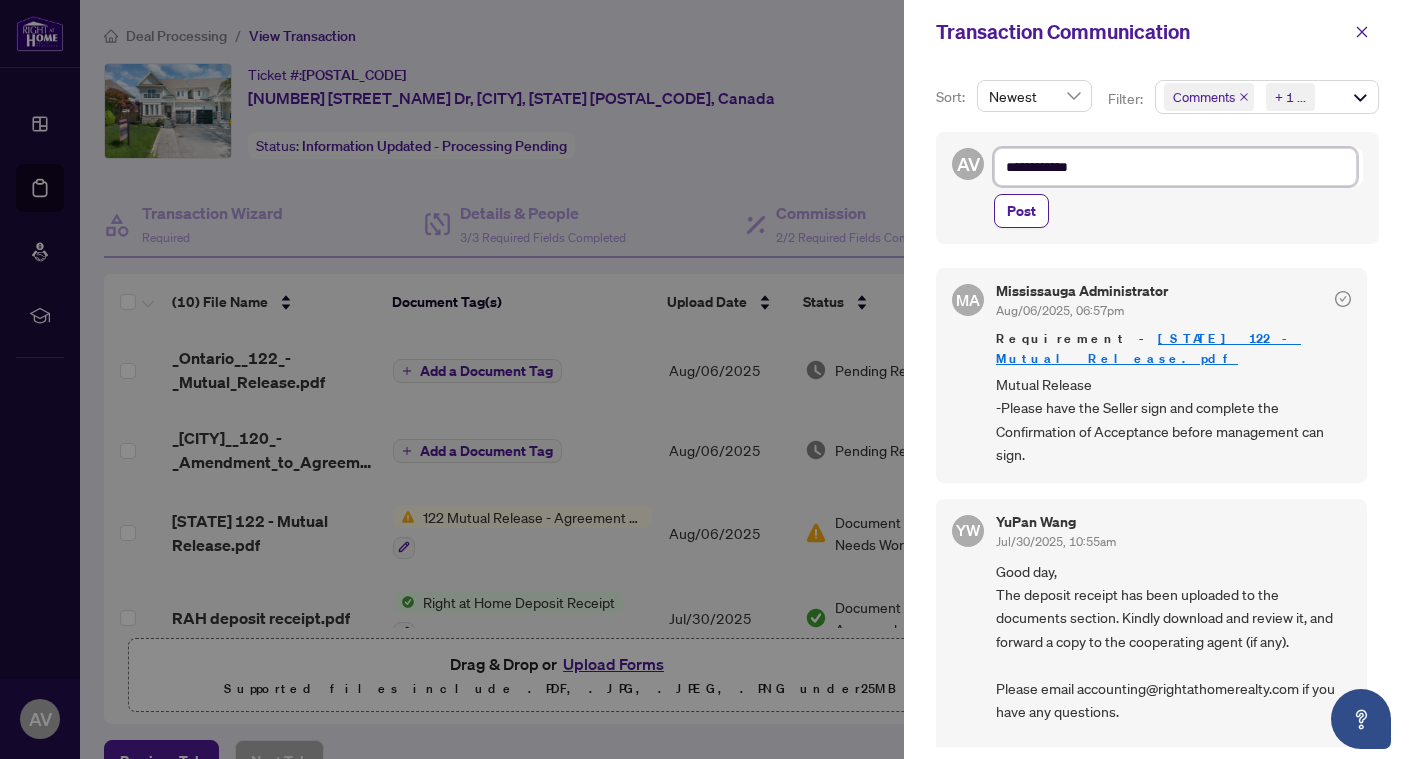 type on "**********" 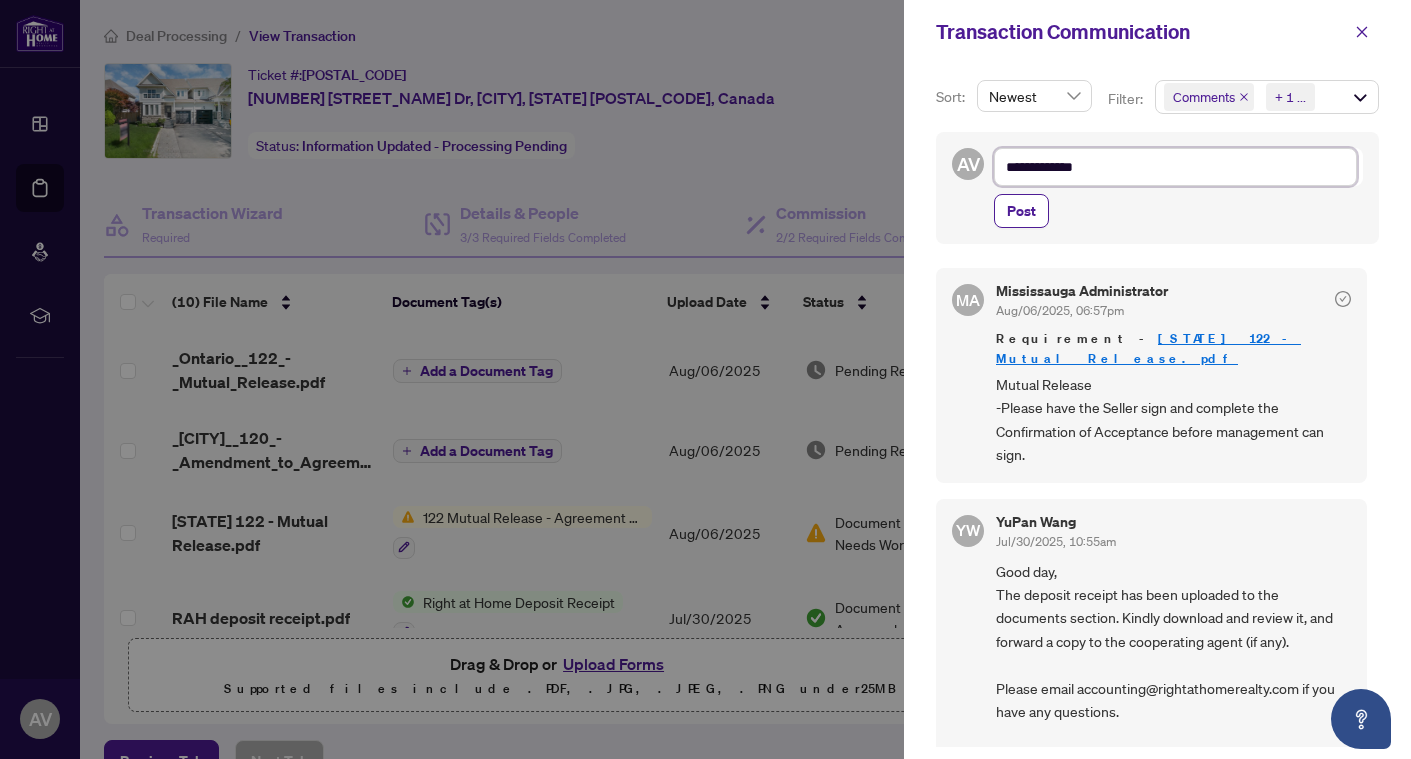 type on "**********" 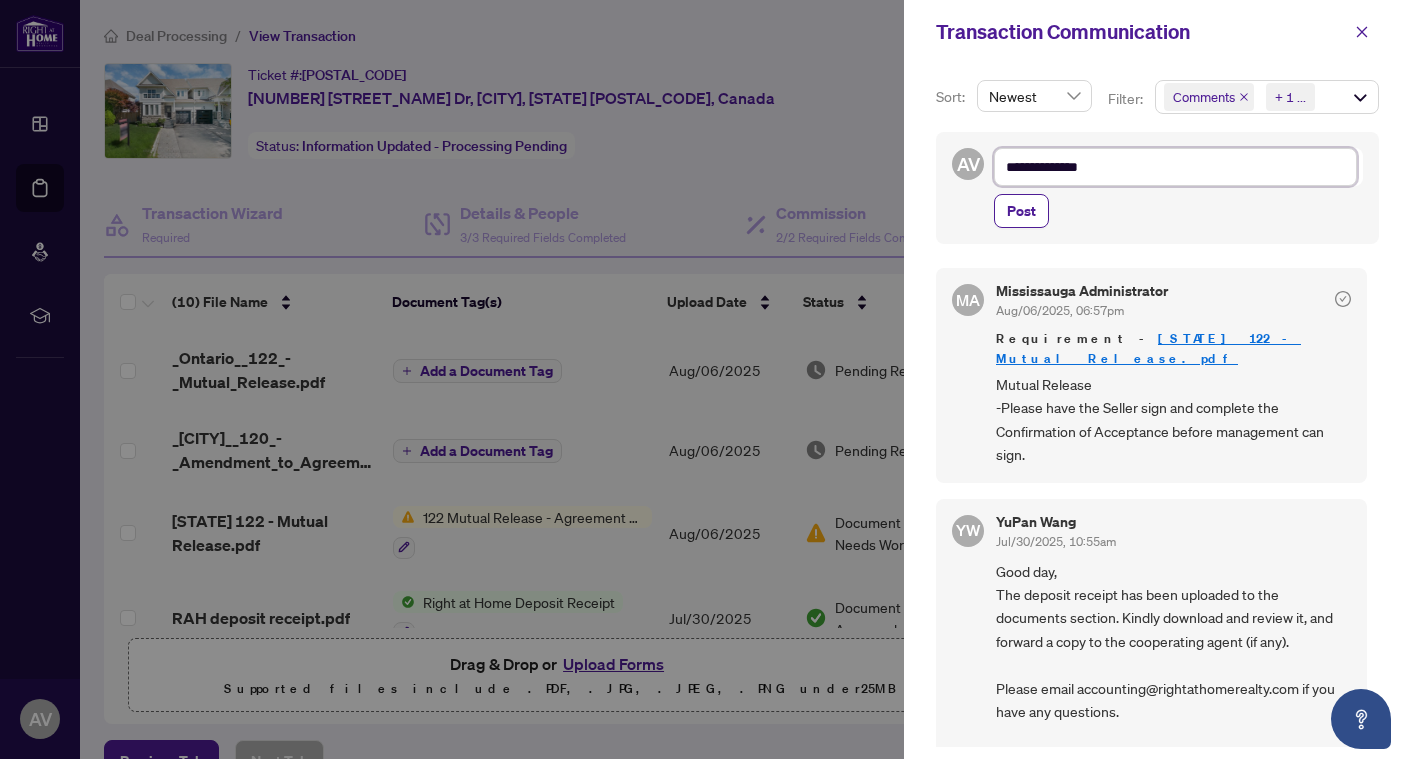 type on "**********" 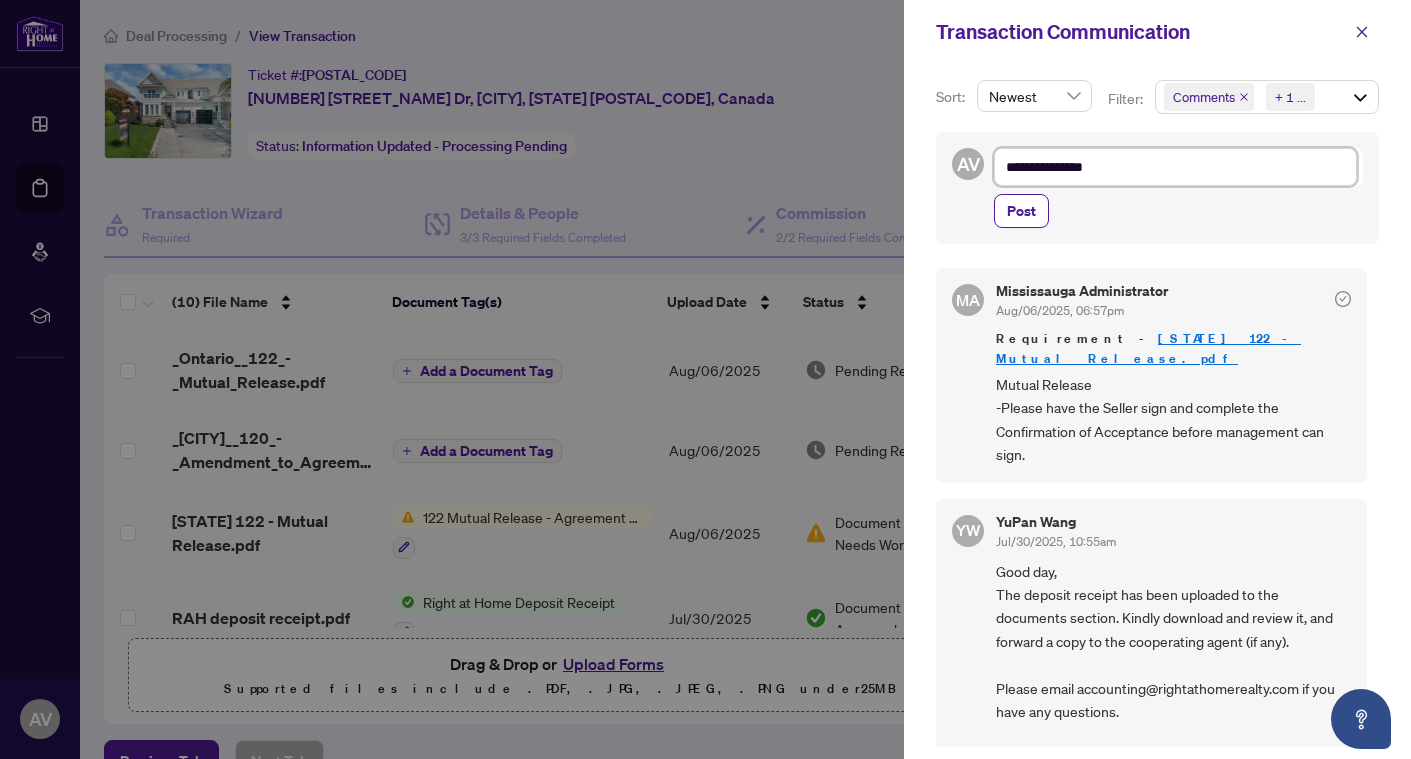 type on "**********" 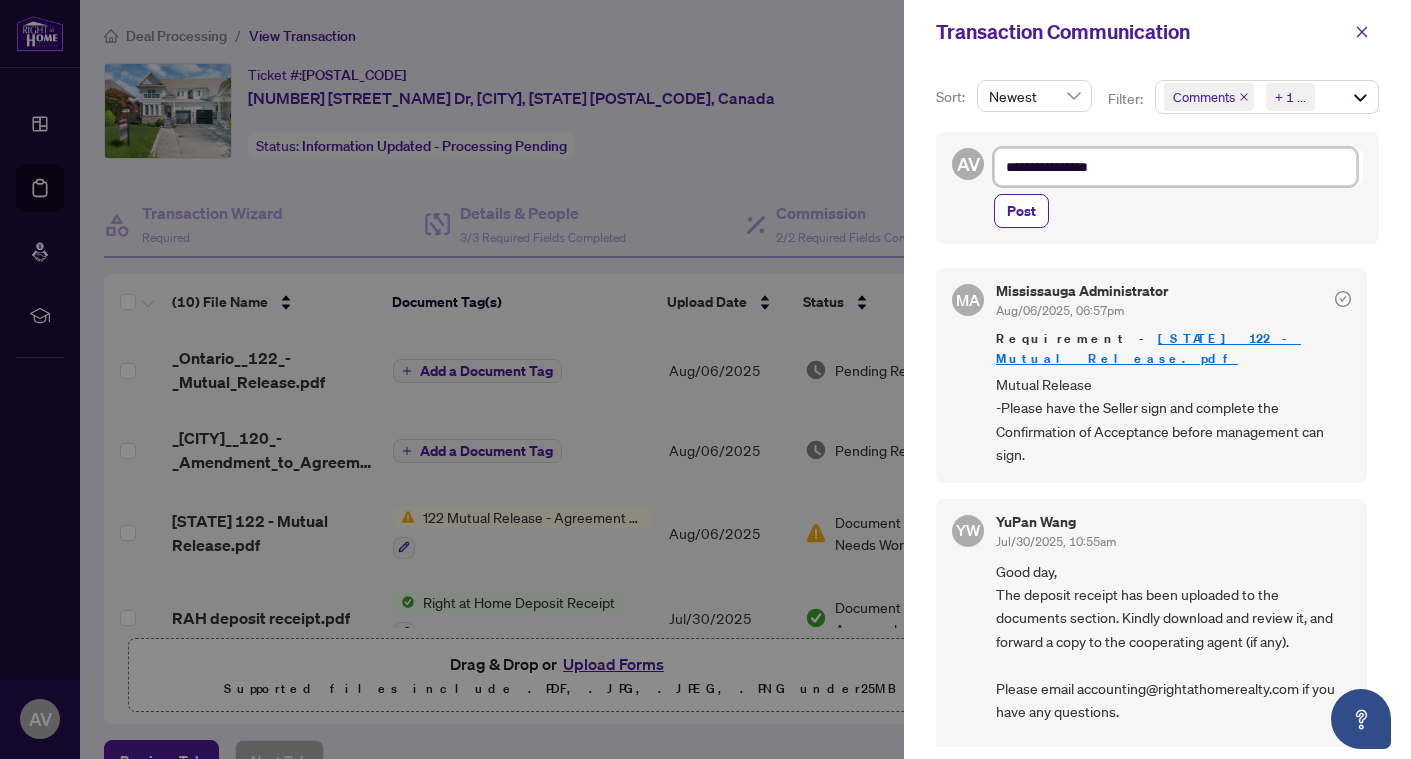 type on "**********" 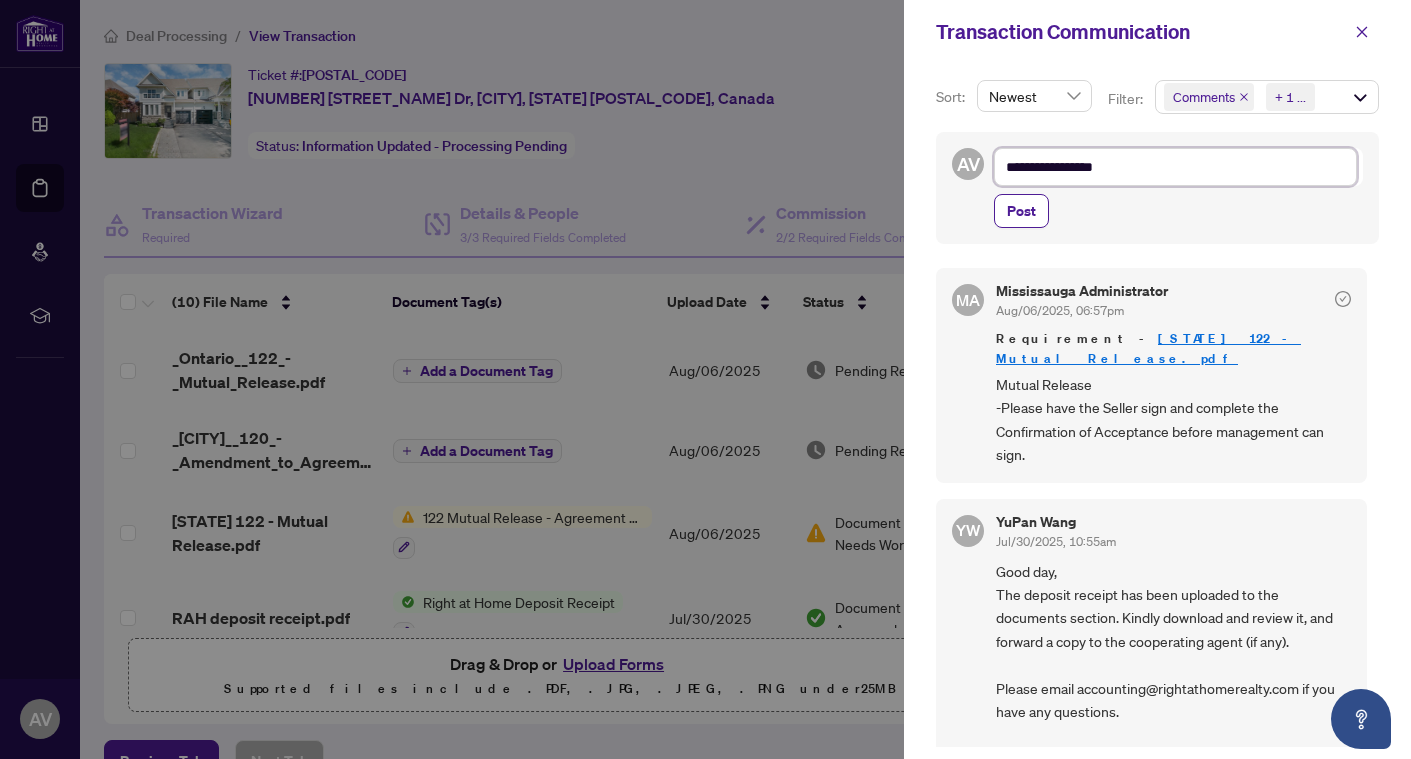 type on "**********" 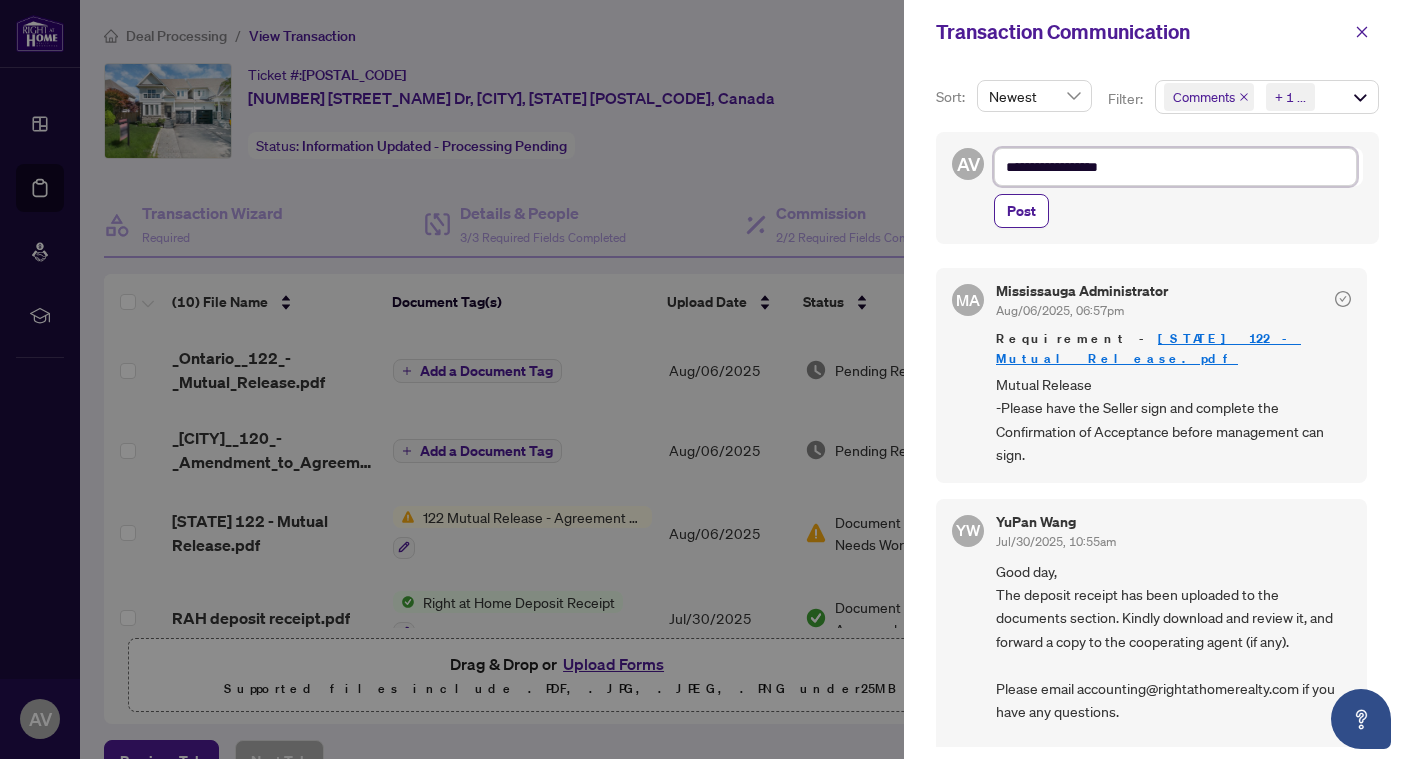 type on "**********" 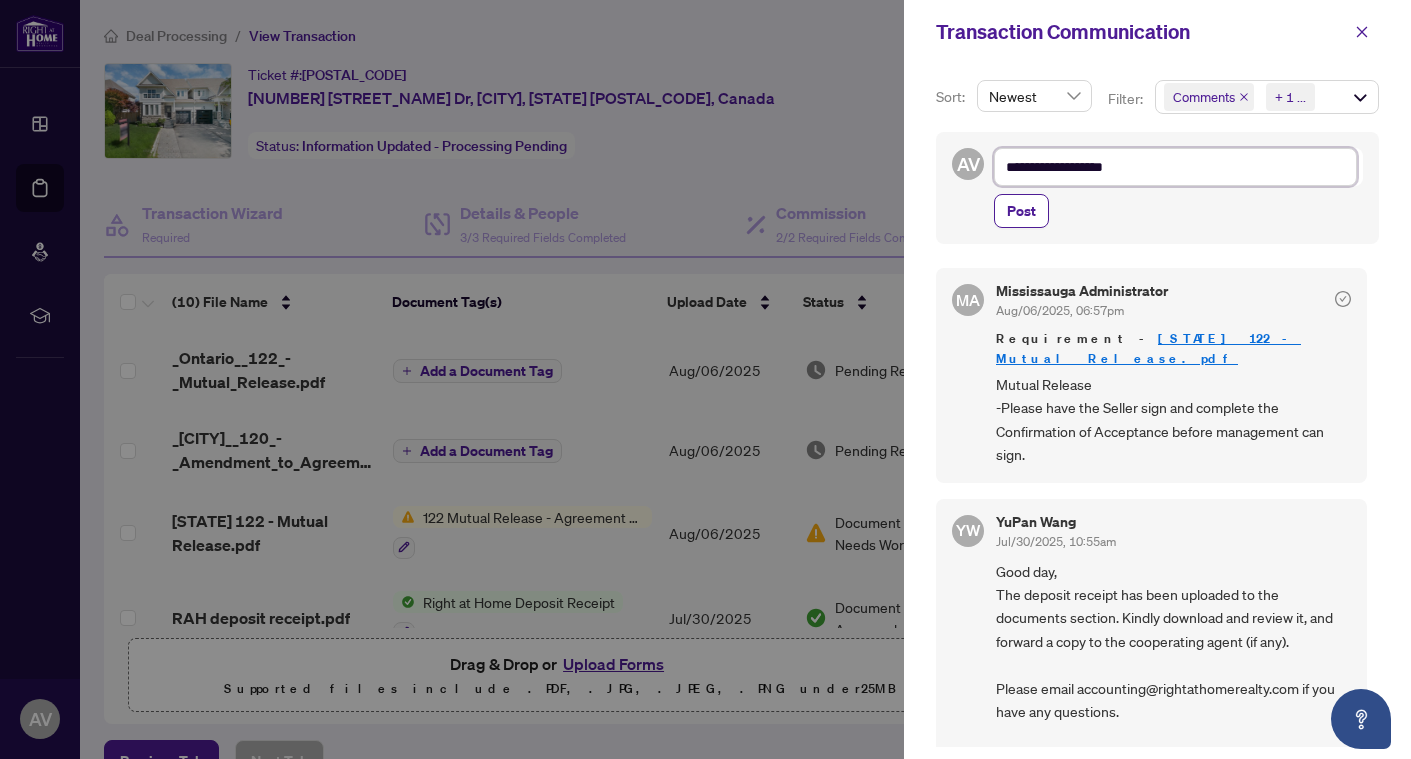 type on "**********" 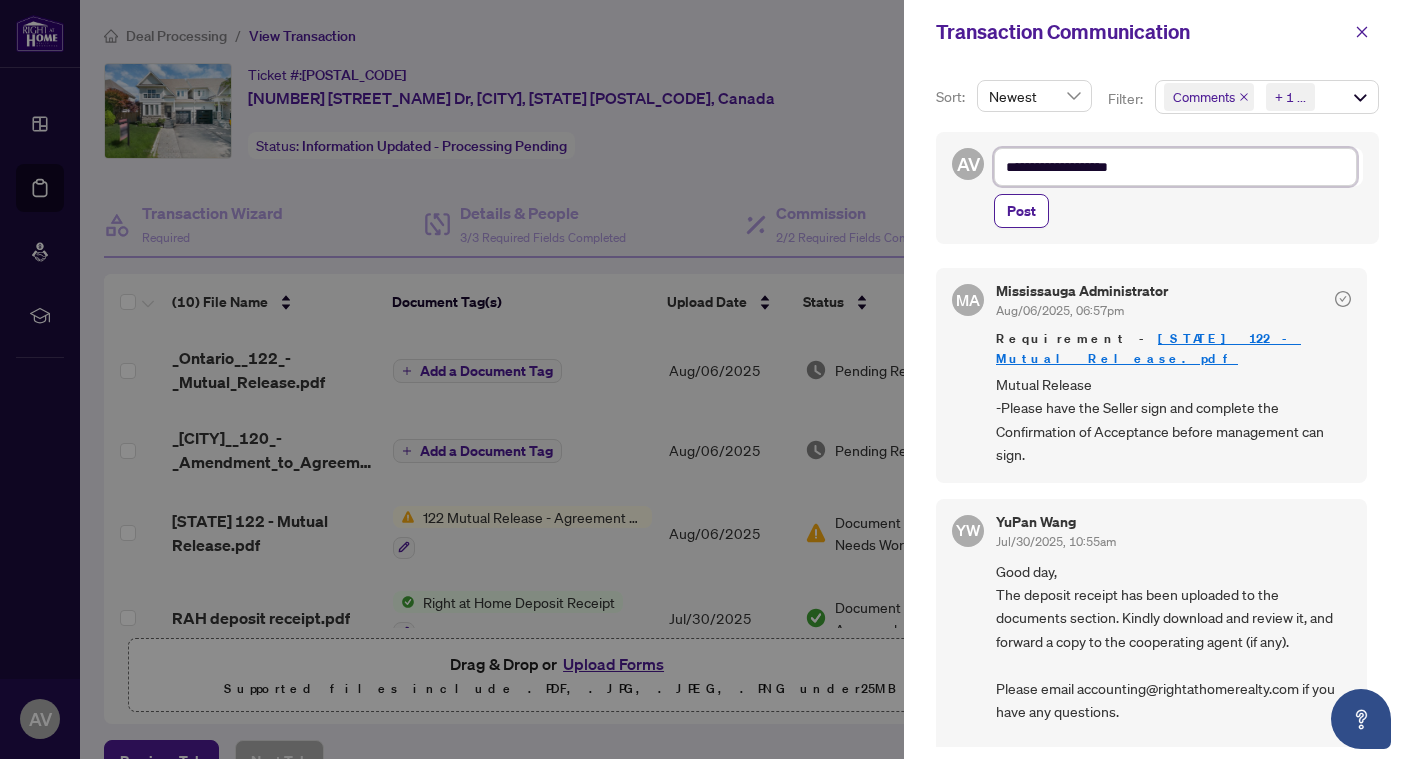 type on "**********" 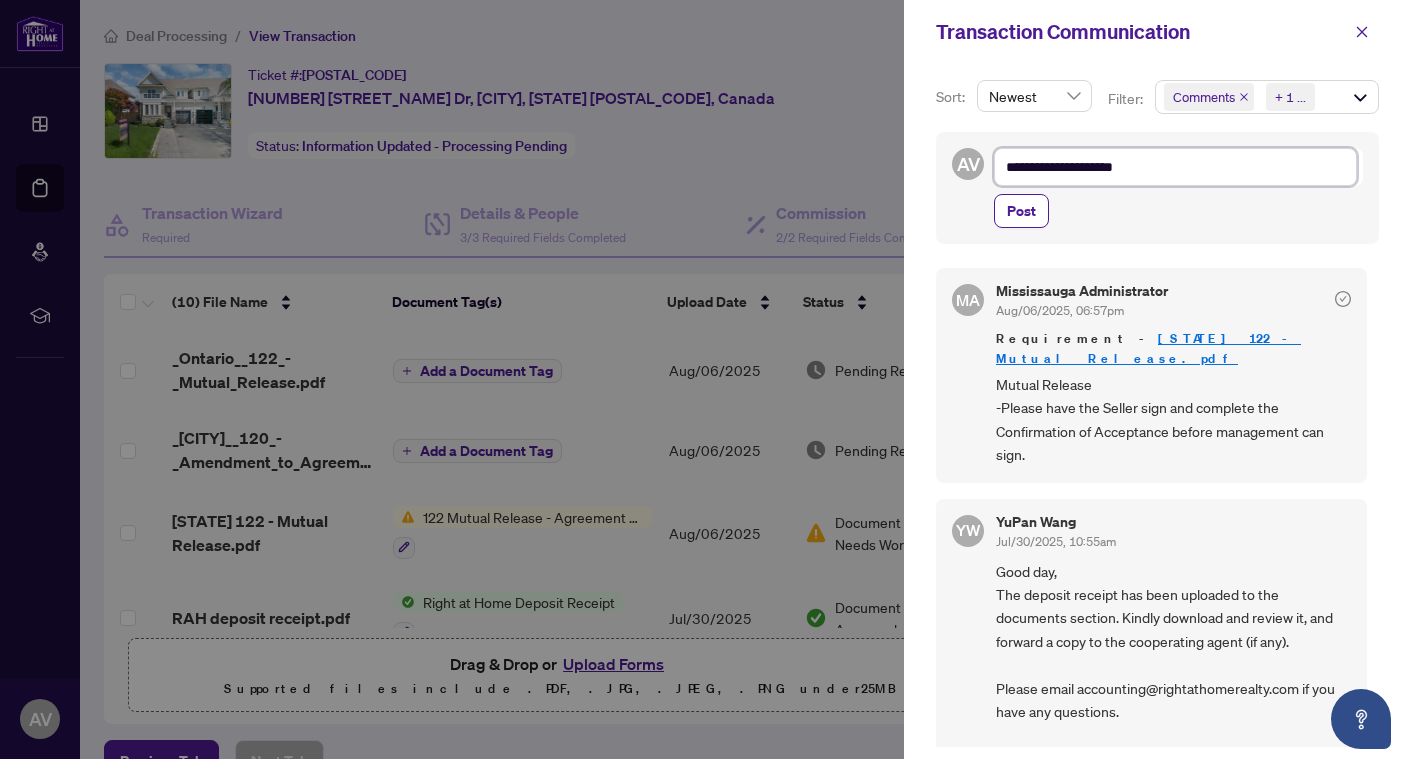 type on "**********" 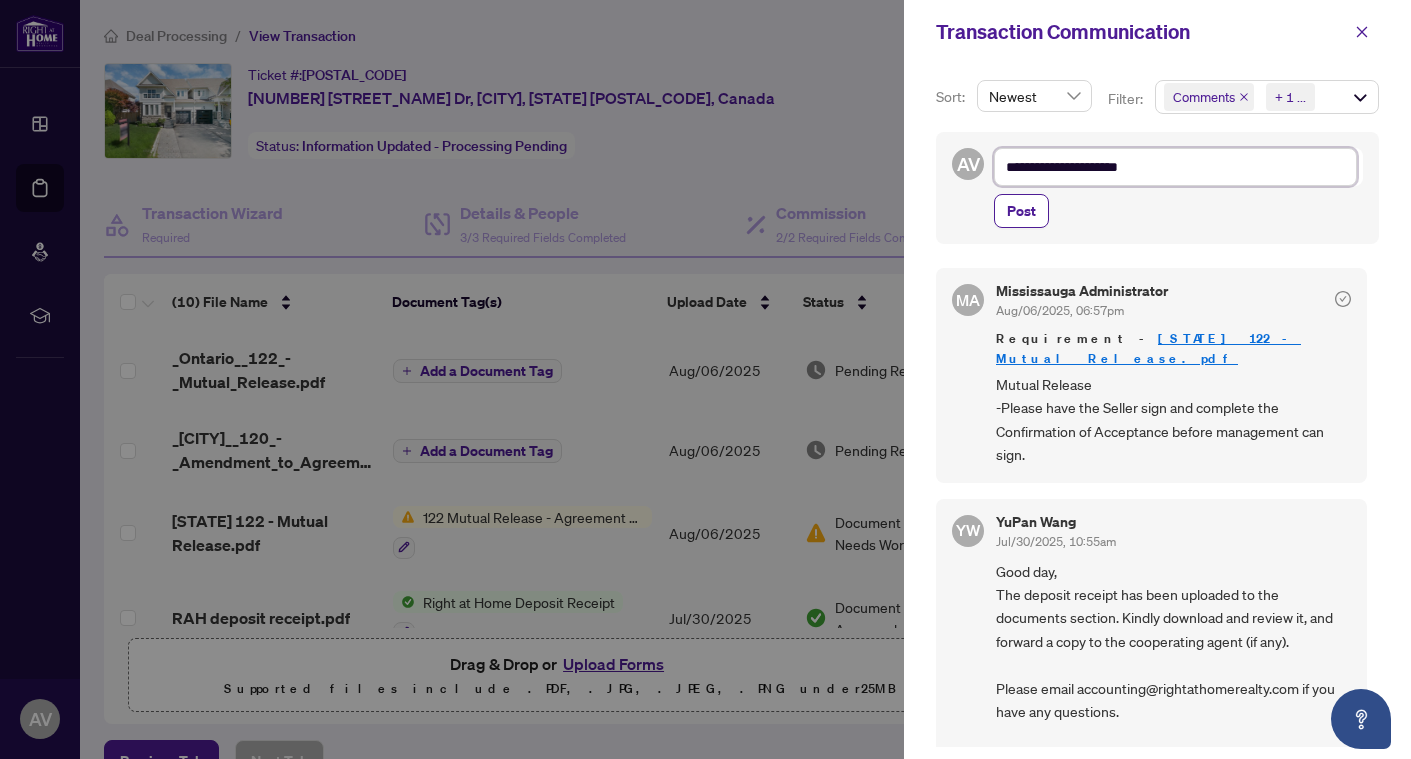 type on "**********" 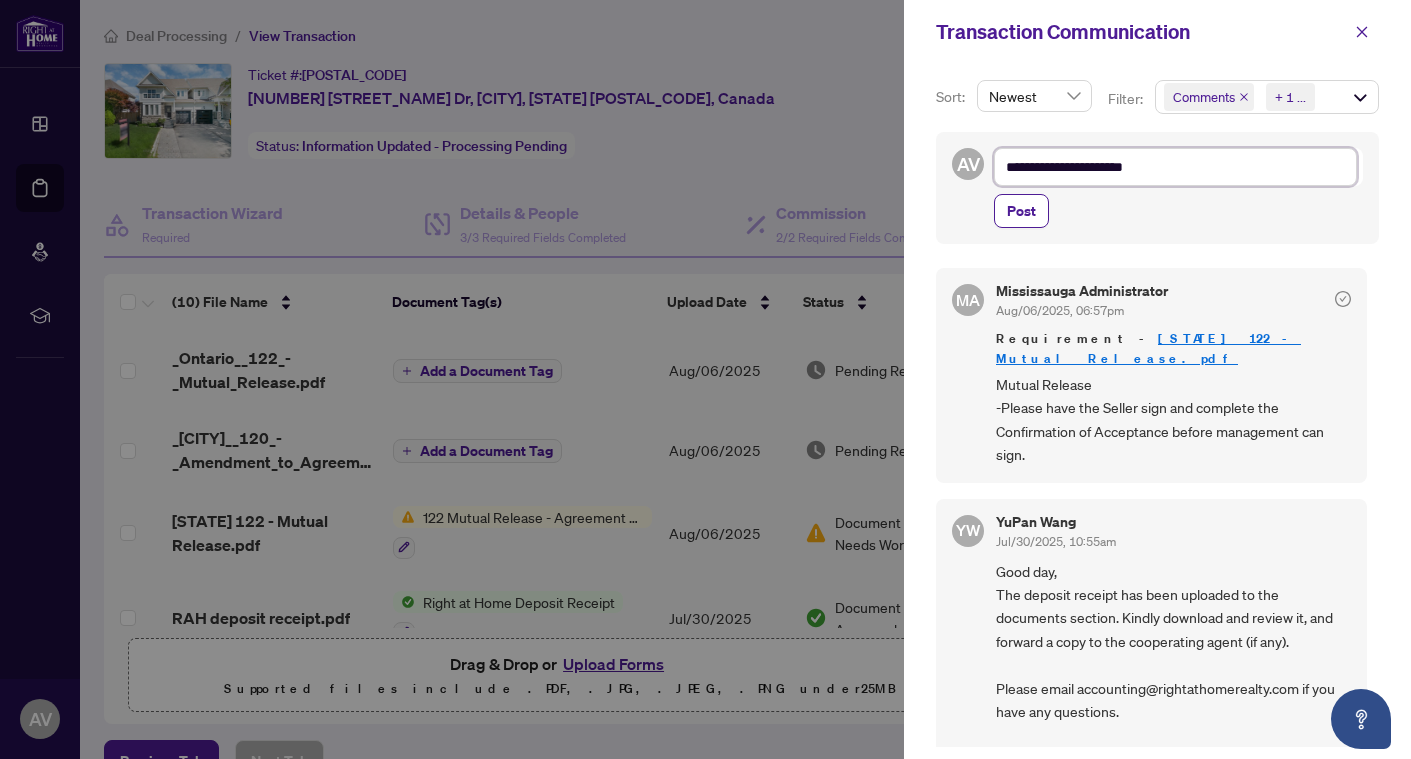 type on "**********" 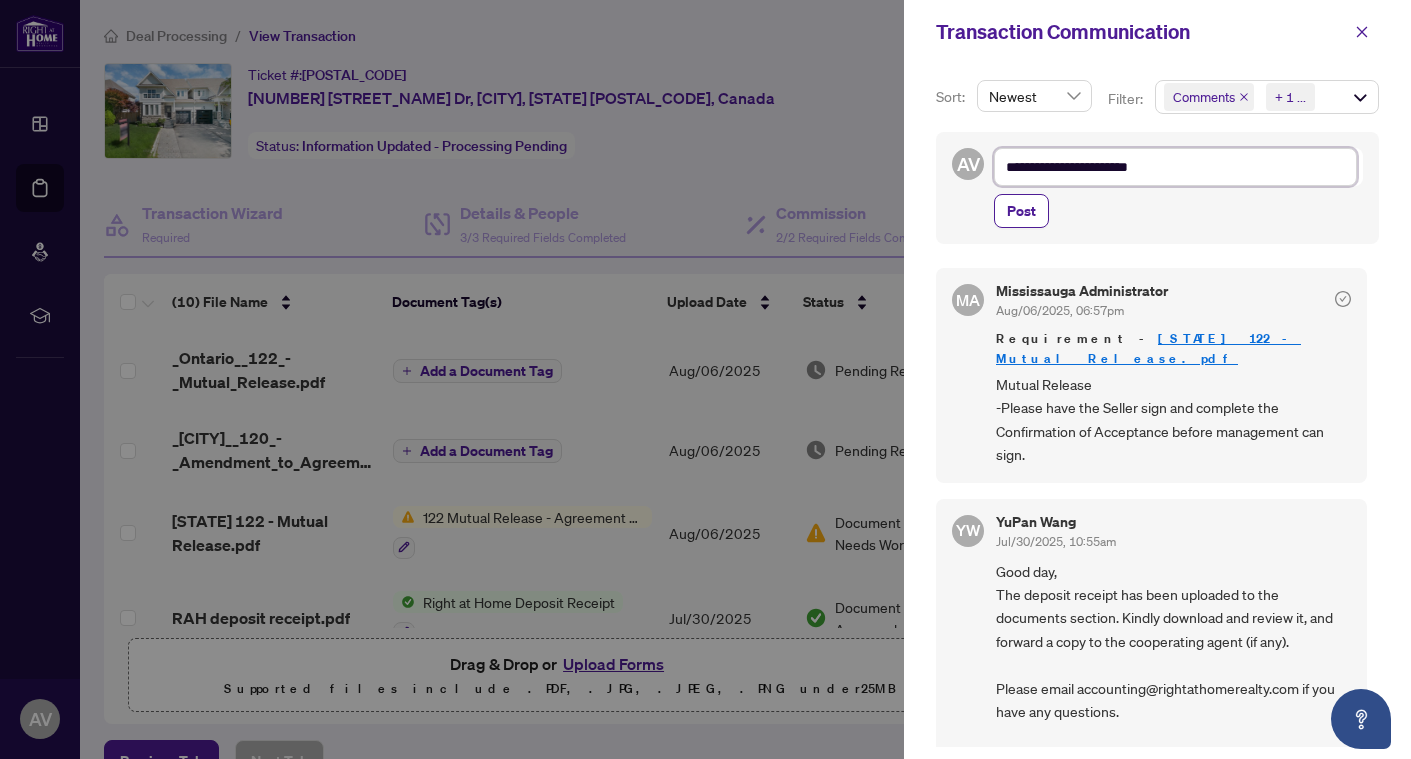 type on "**********" 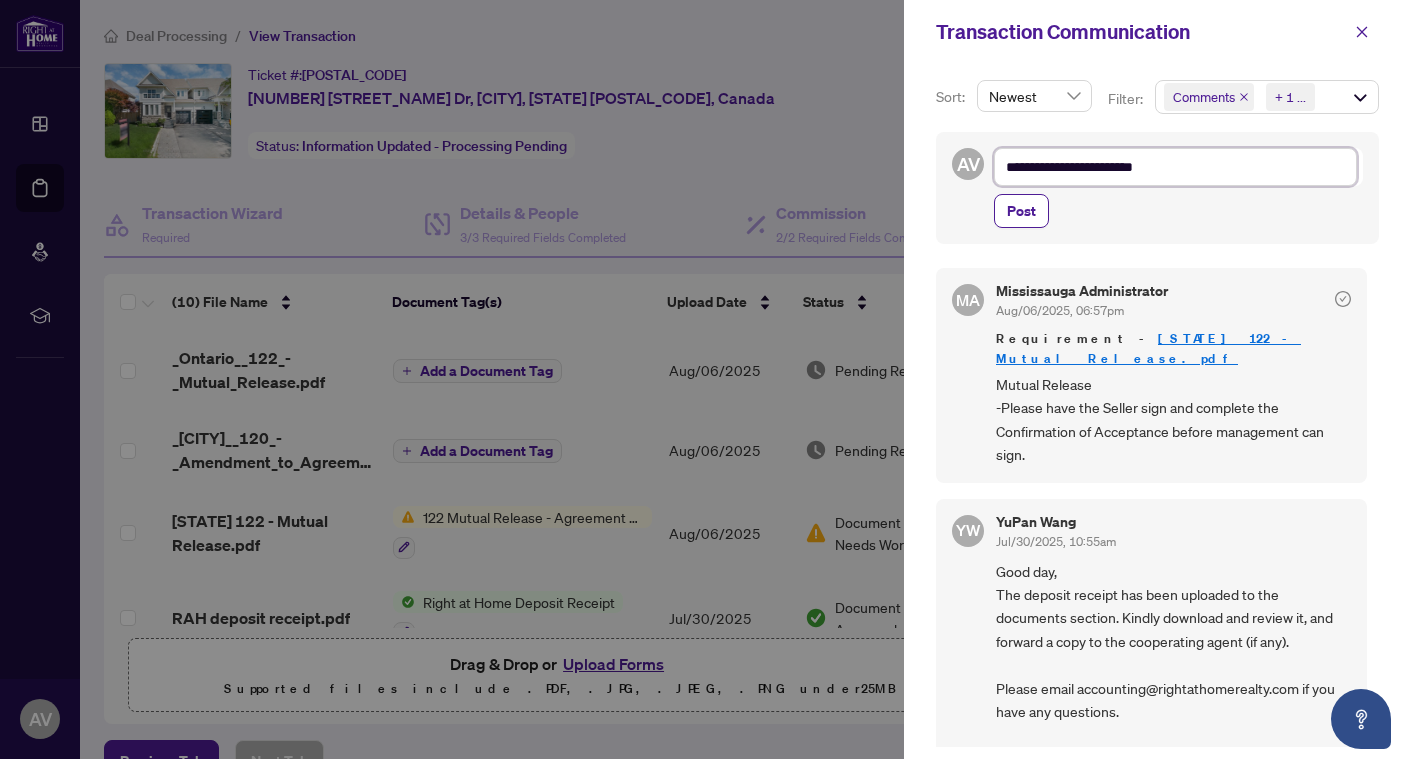 type on "**********" 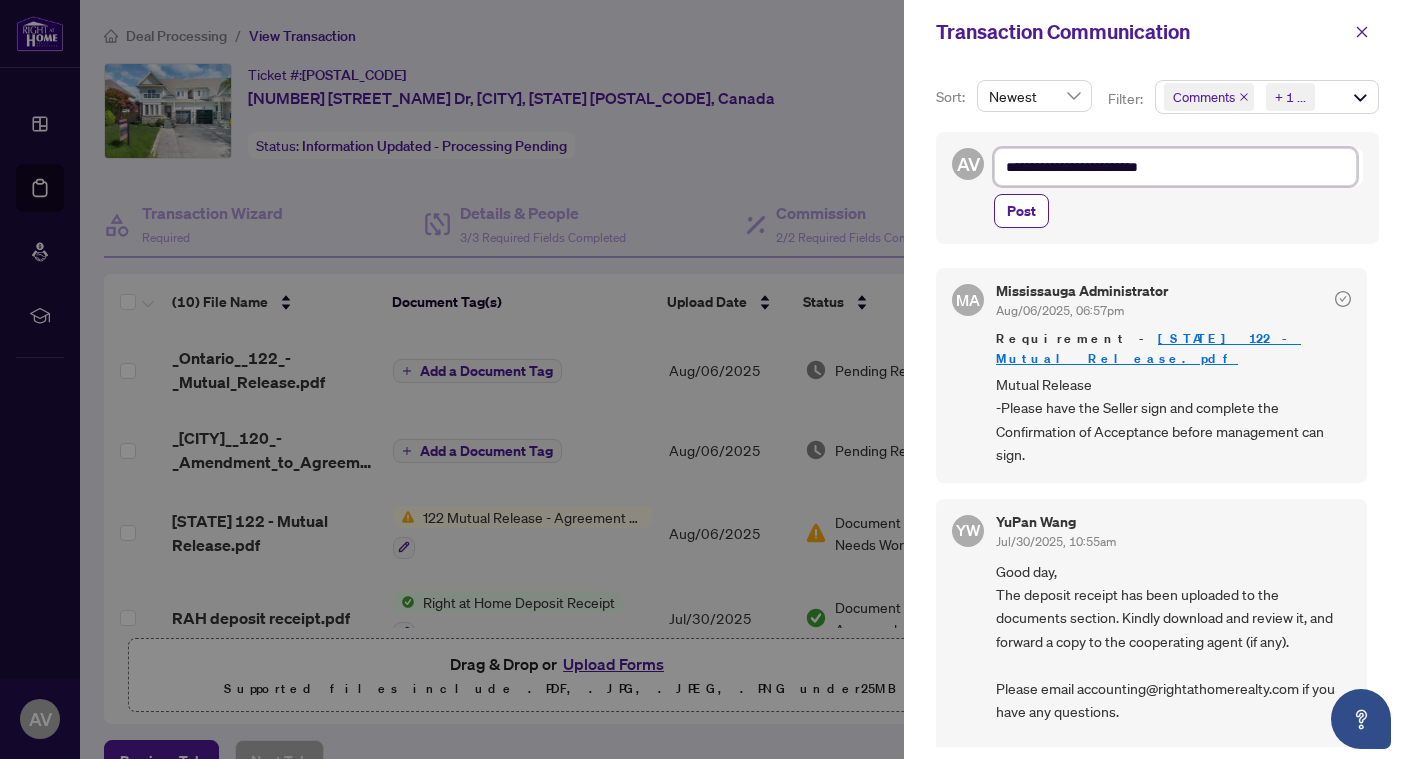 type on "**********" 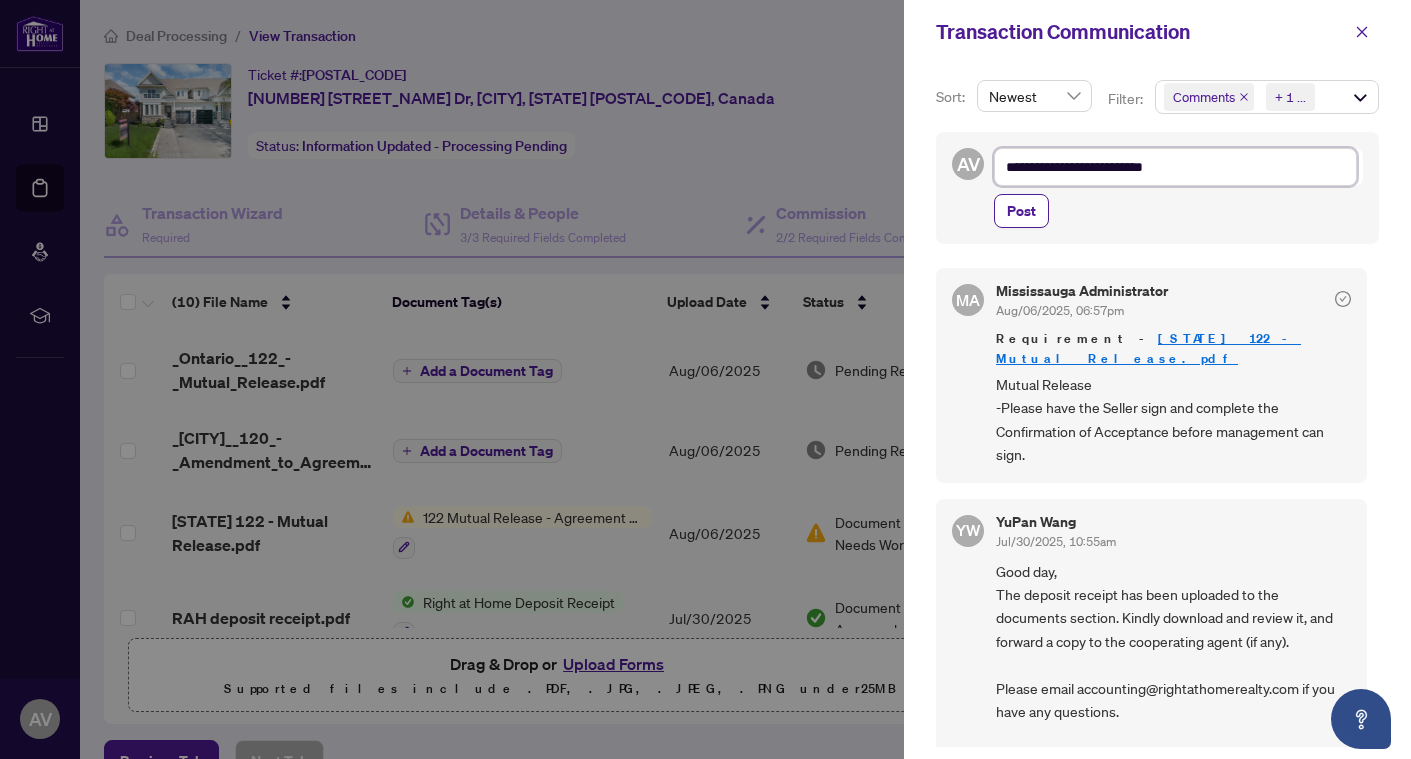 type on "**********" 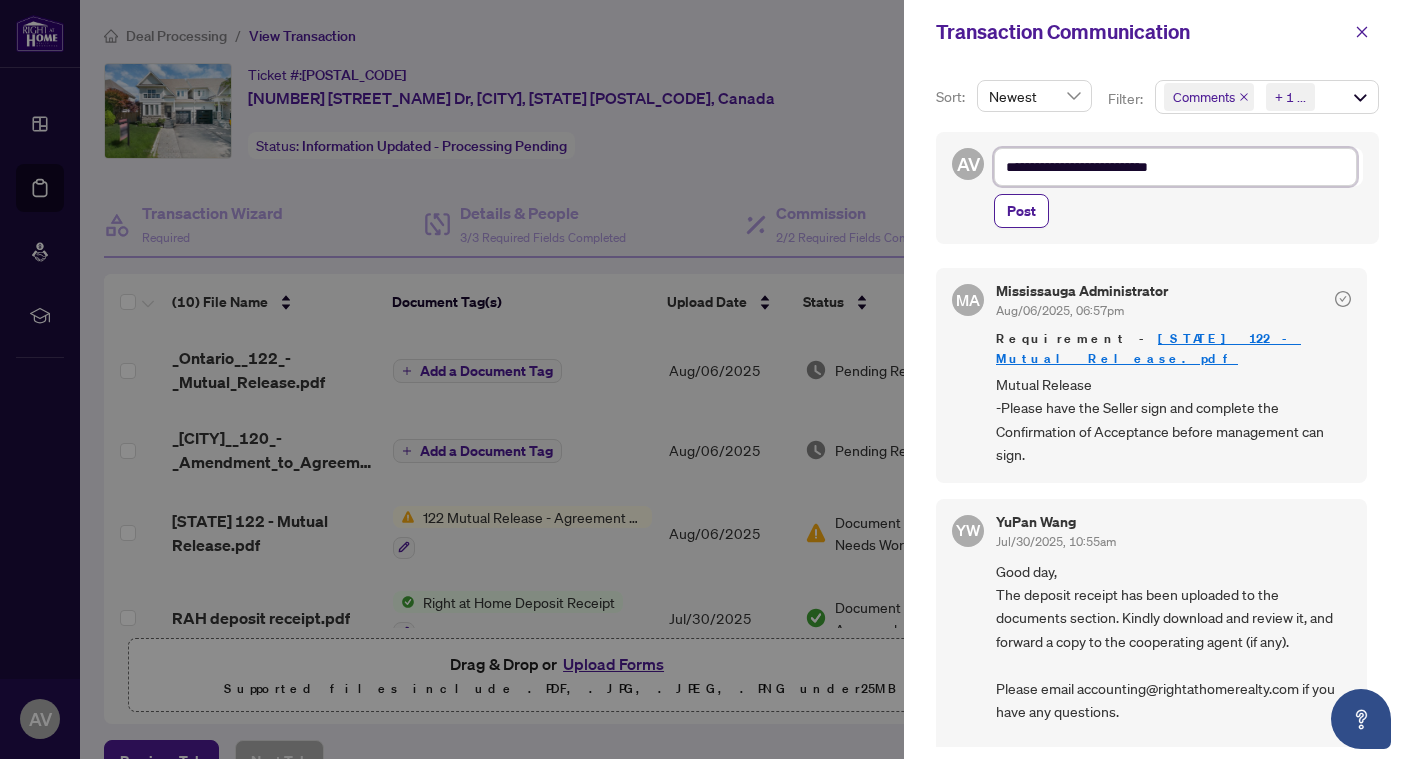 type on "**********" 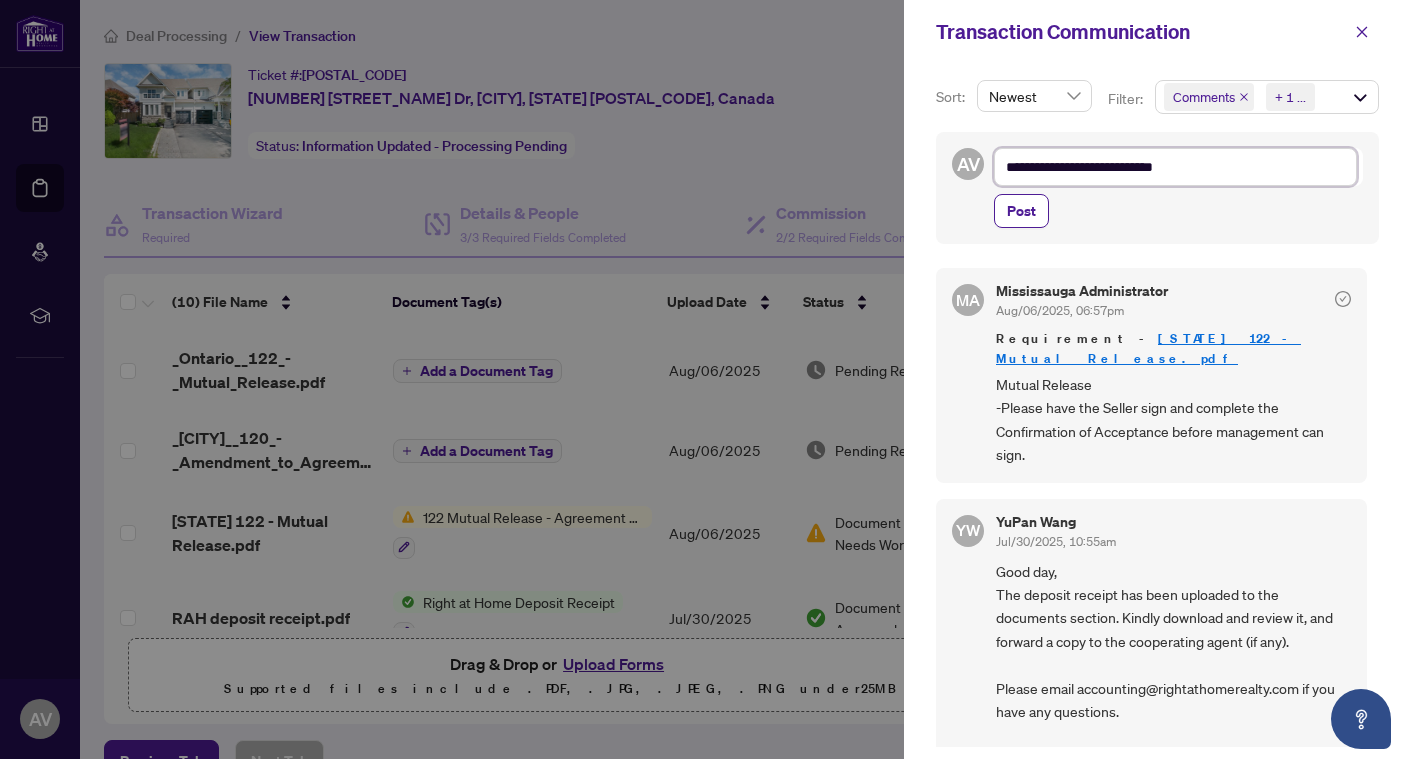 type on "**********" 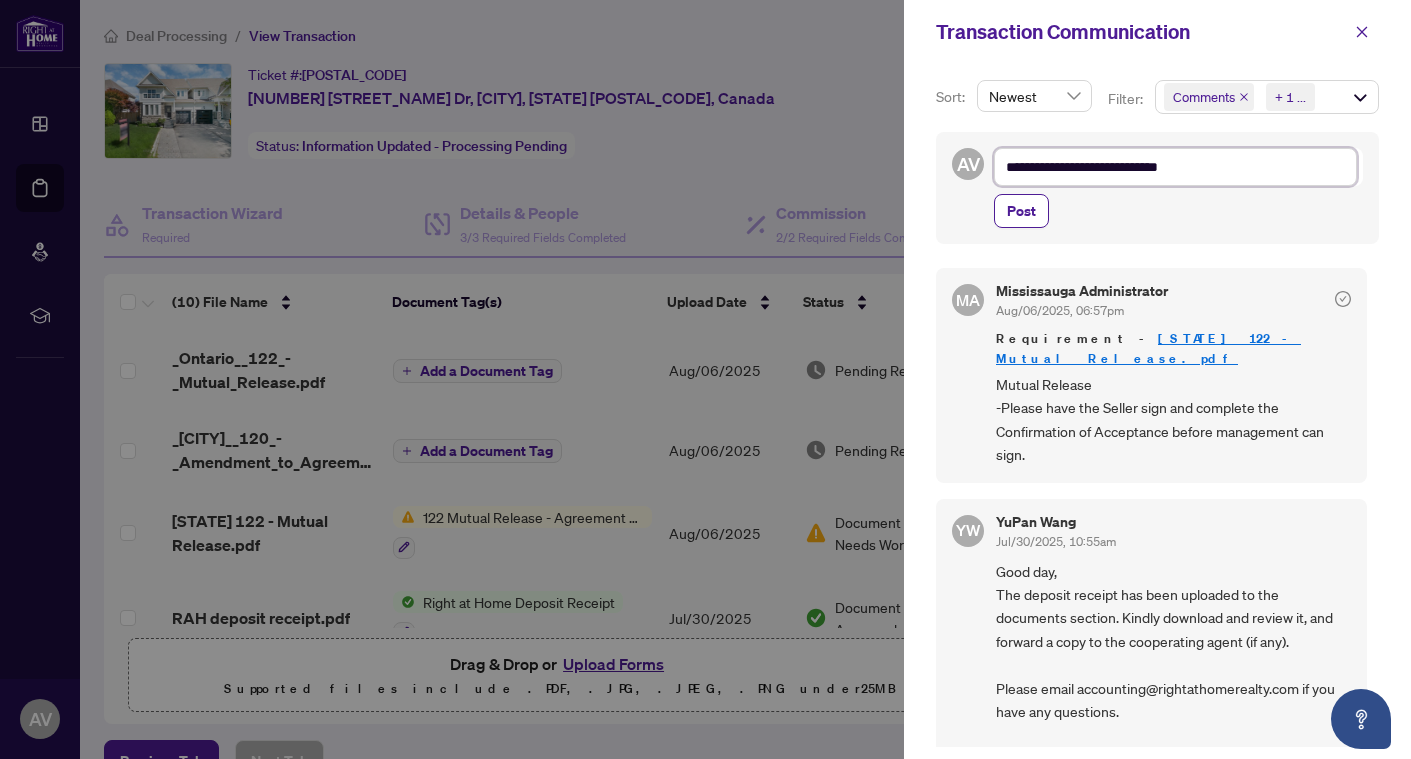 type on "**********" 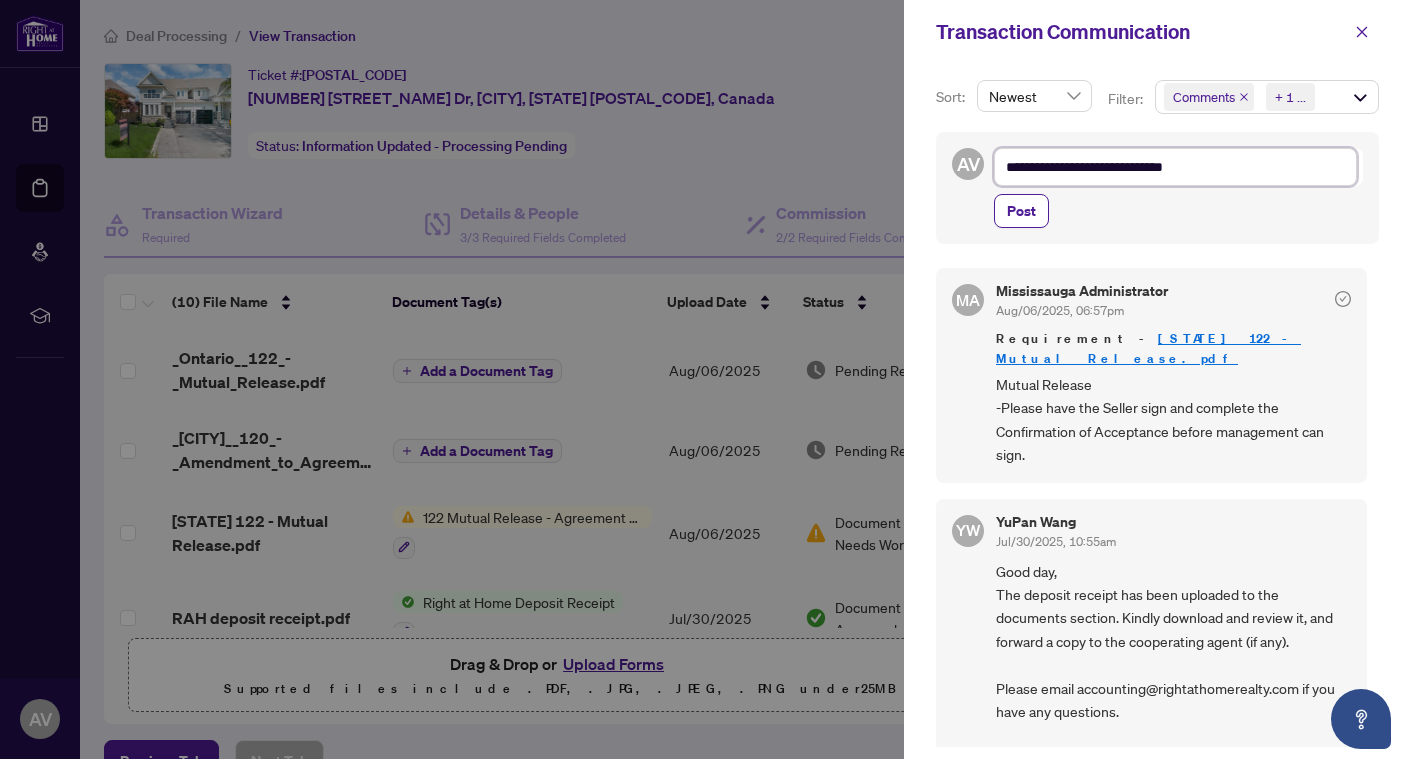 type on "**********" 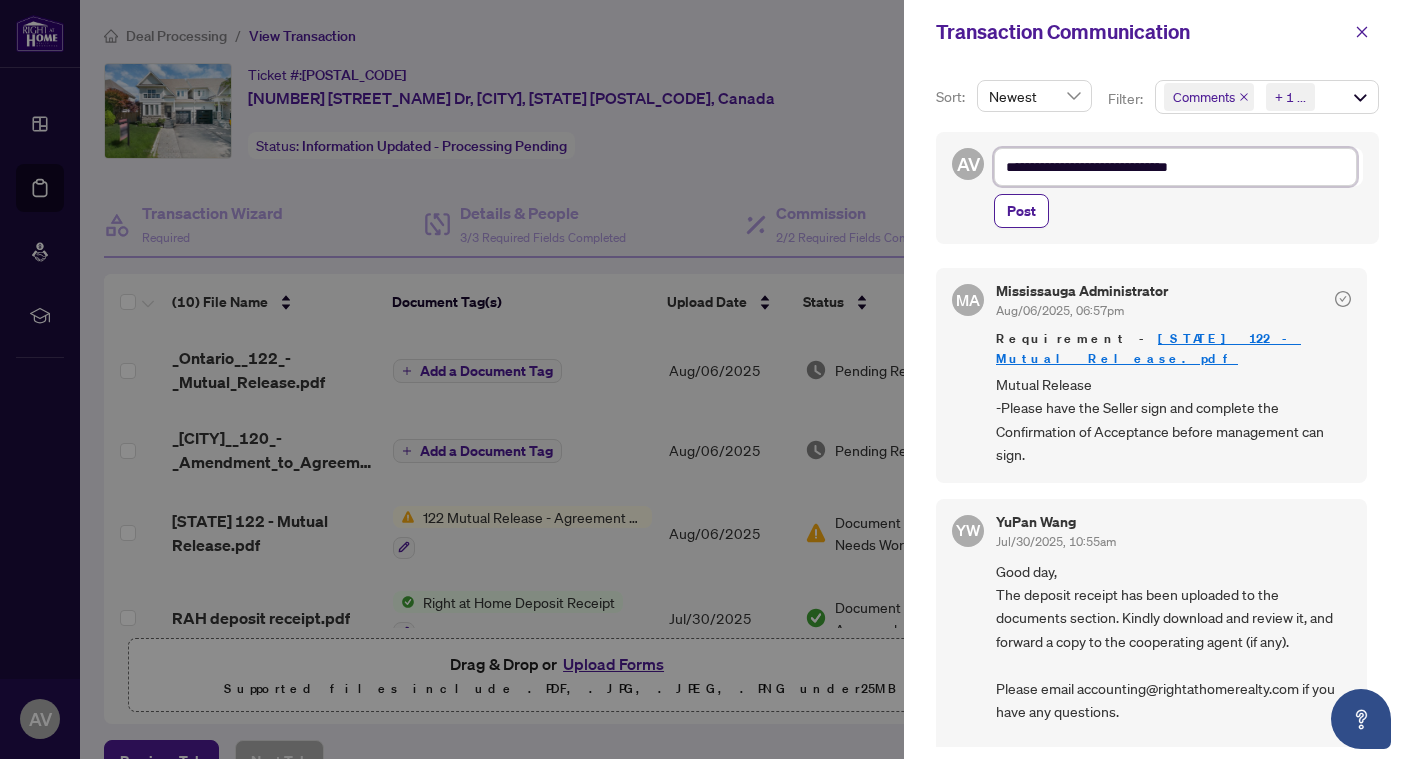 type on "**********" 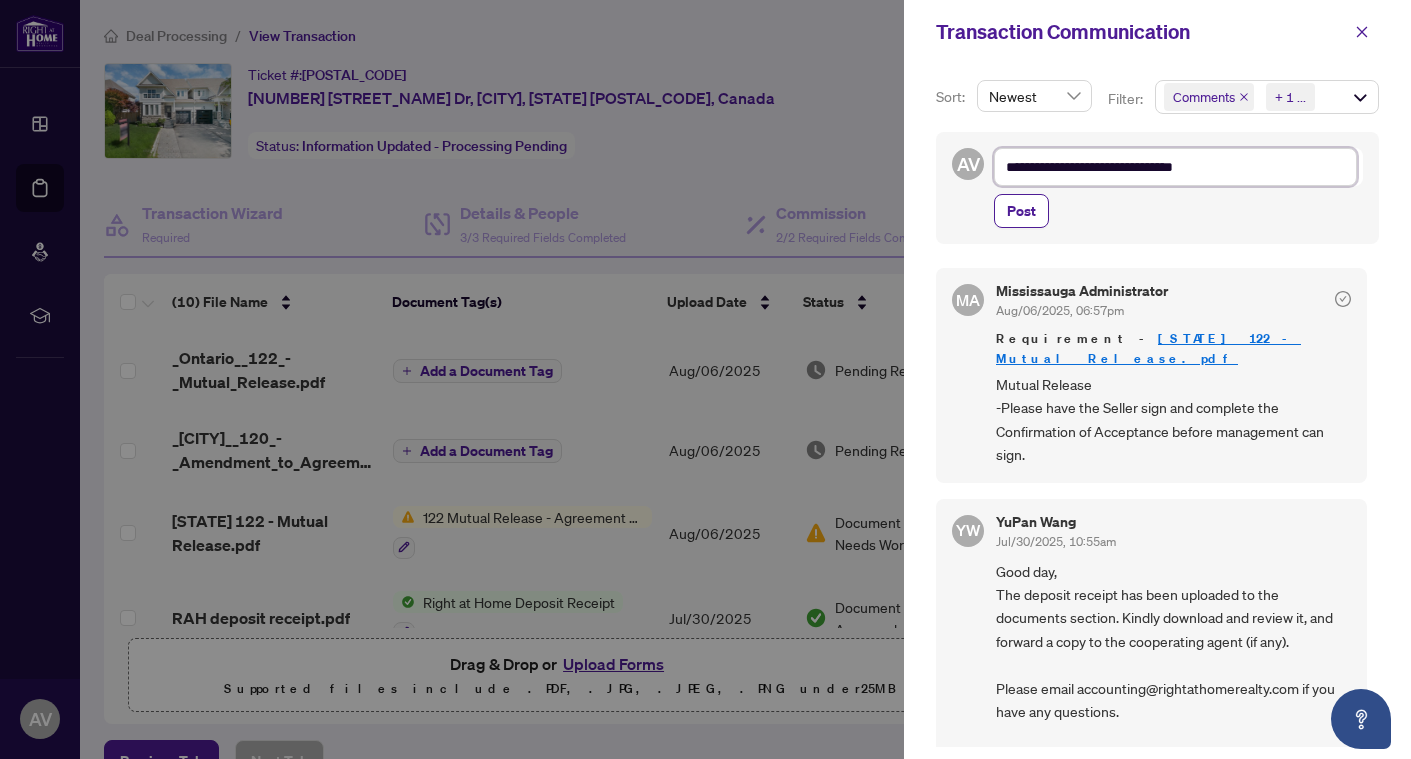 type on "**********" 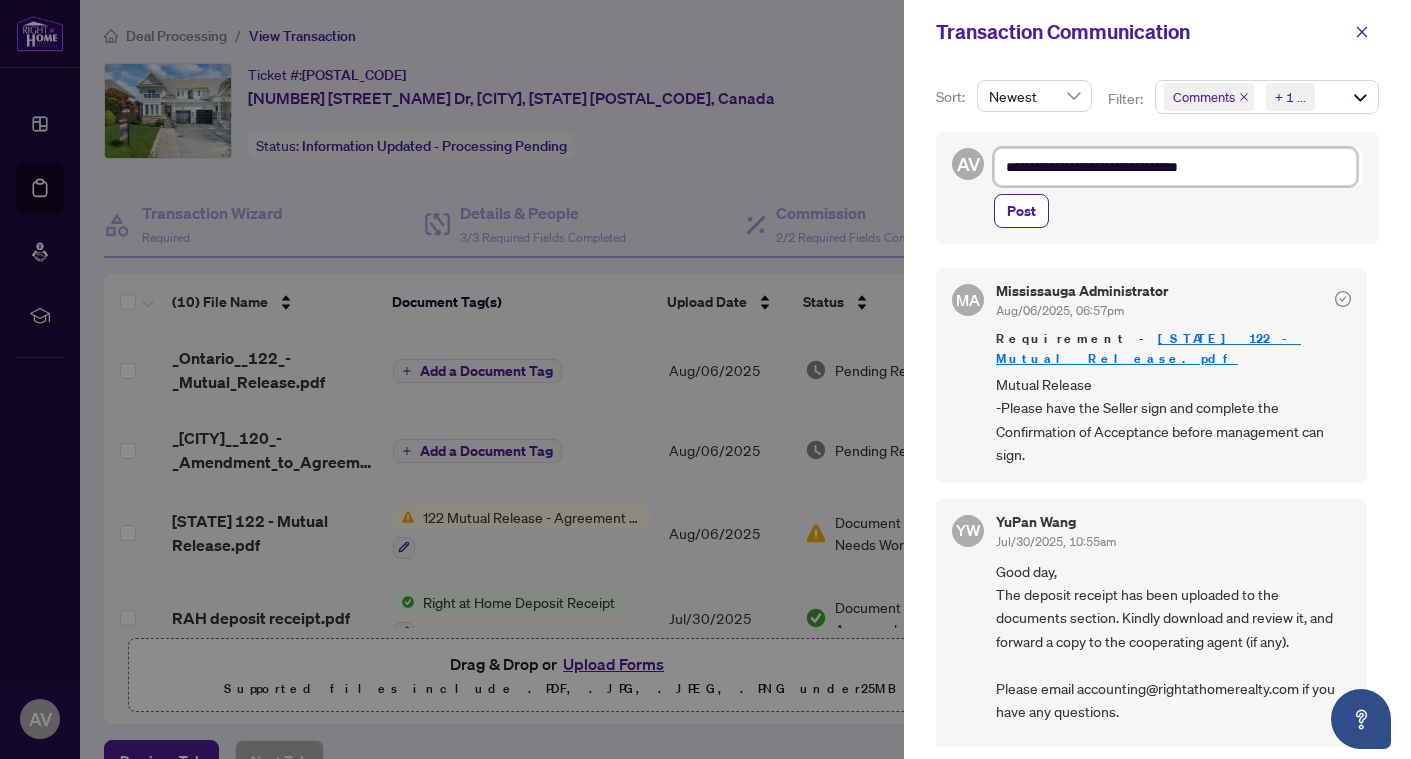 type on "**********" 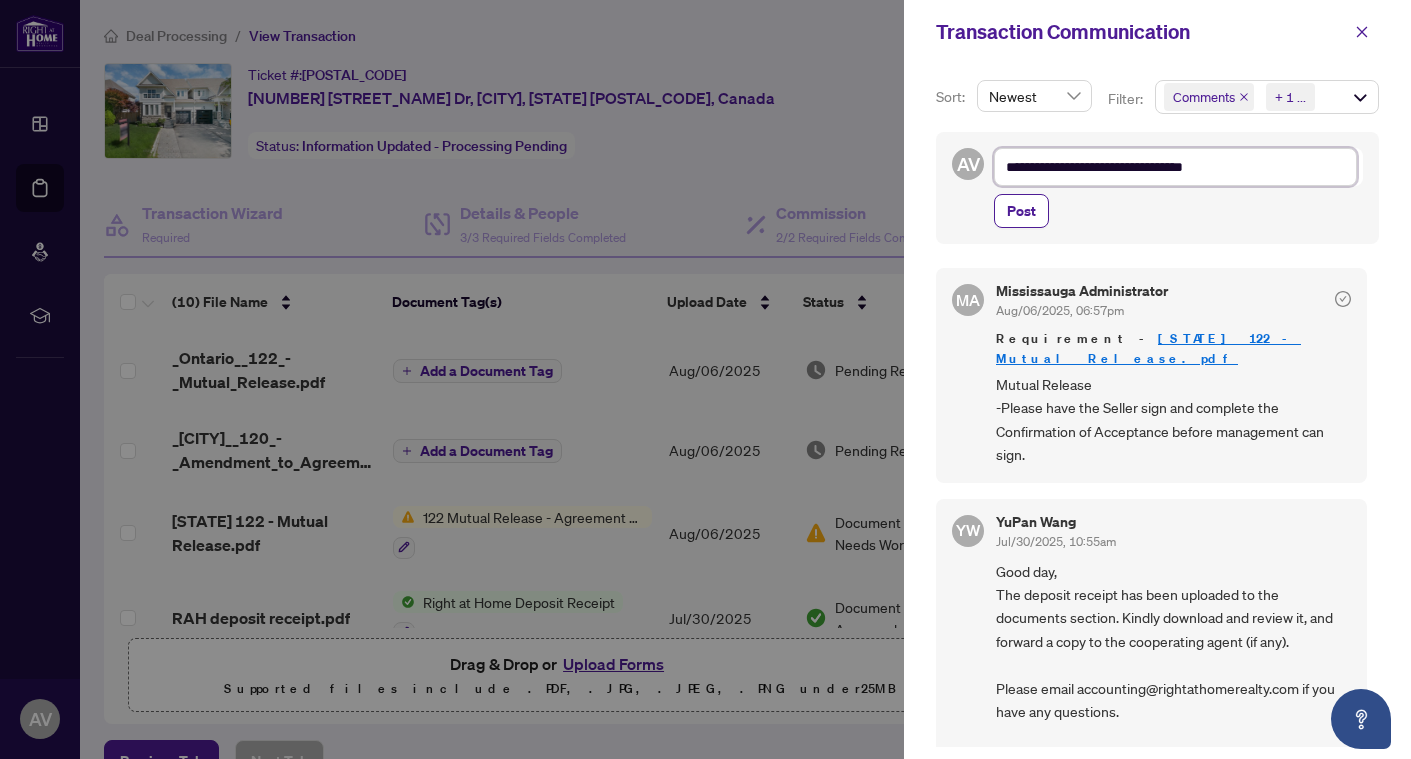 type on "**********" 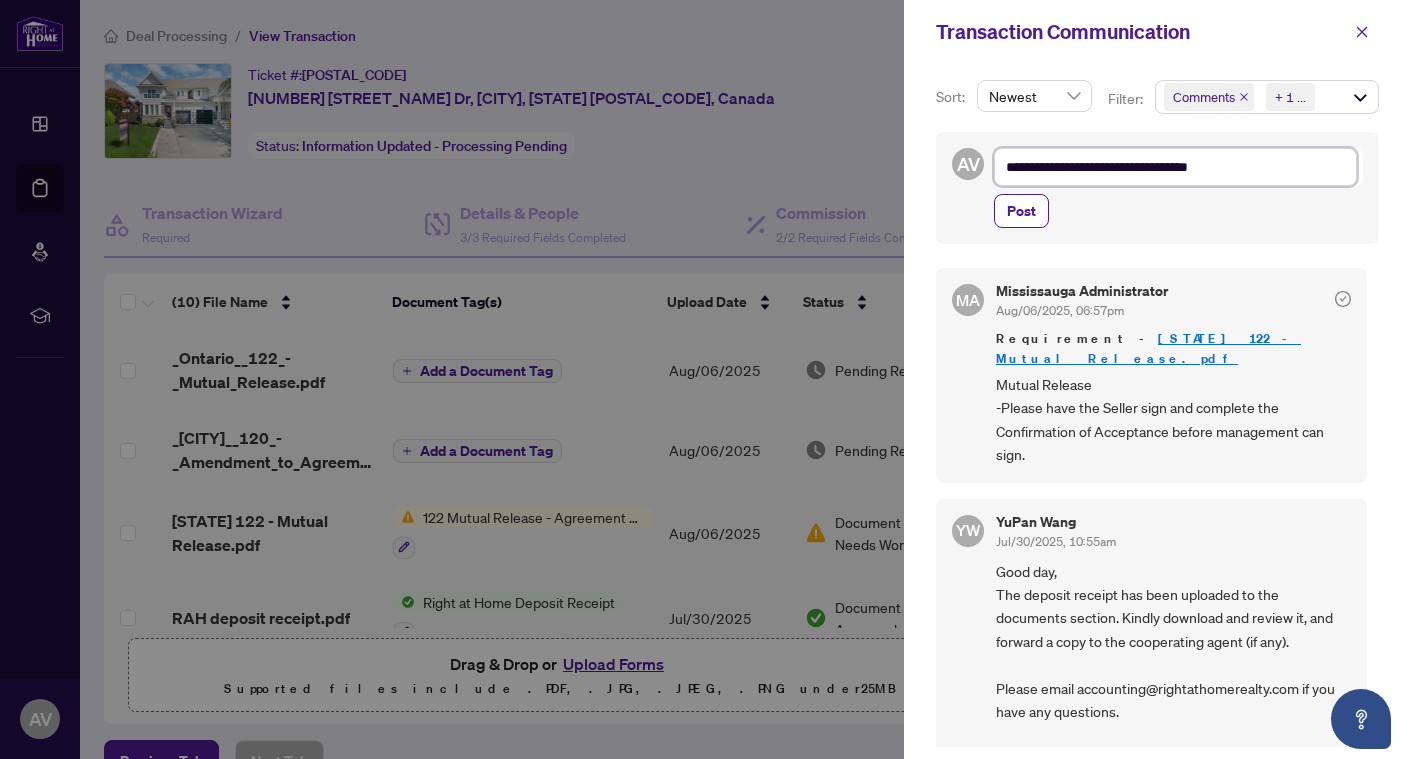 type on "**********" 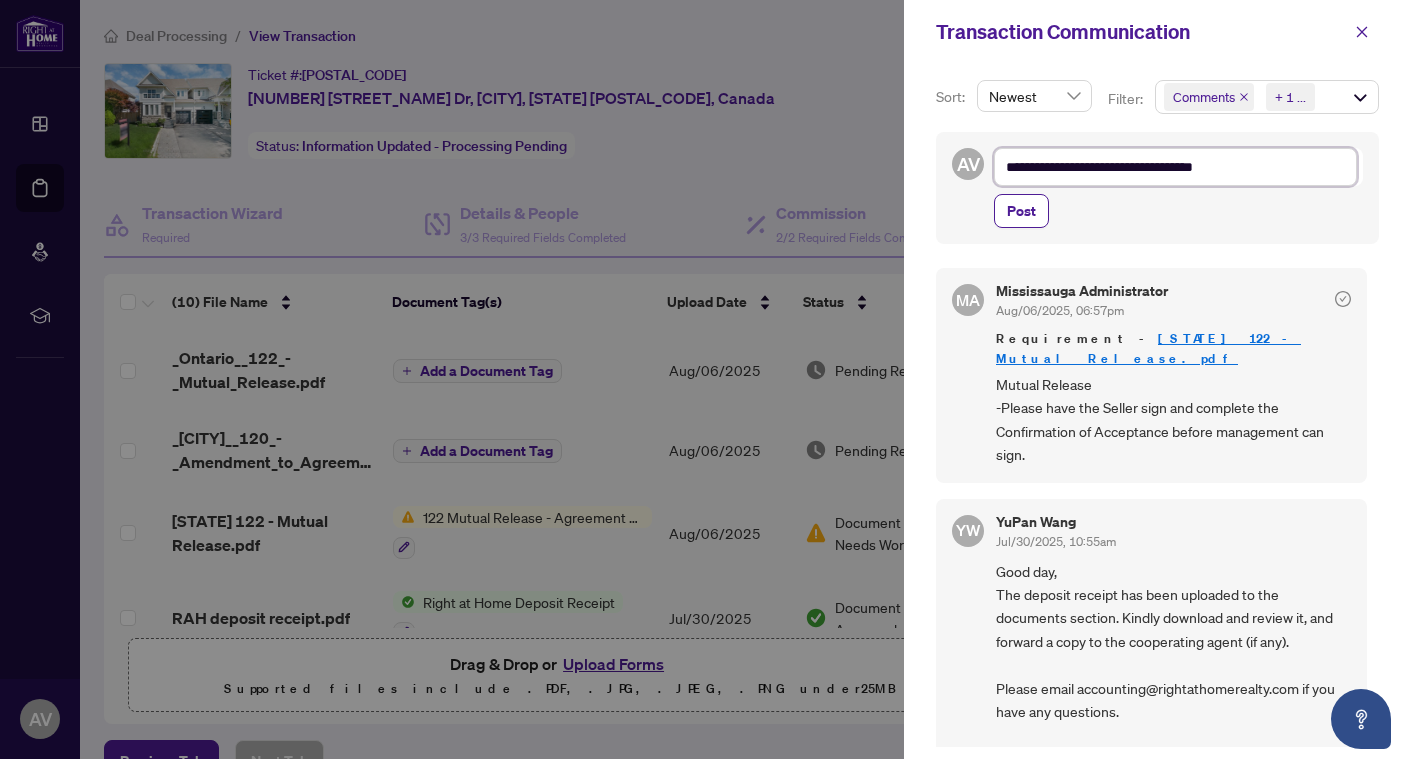 type on "**********" 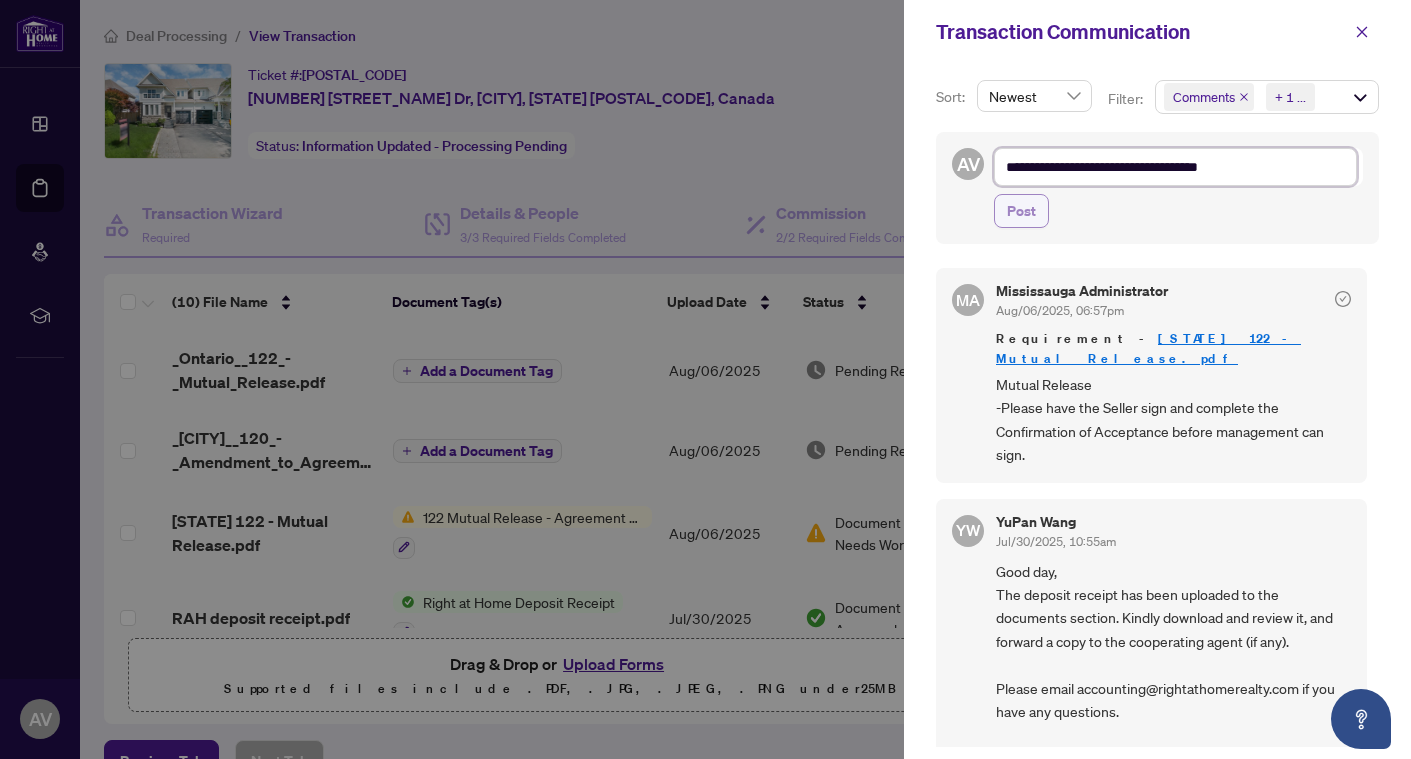 type on "**********" 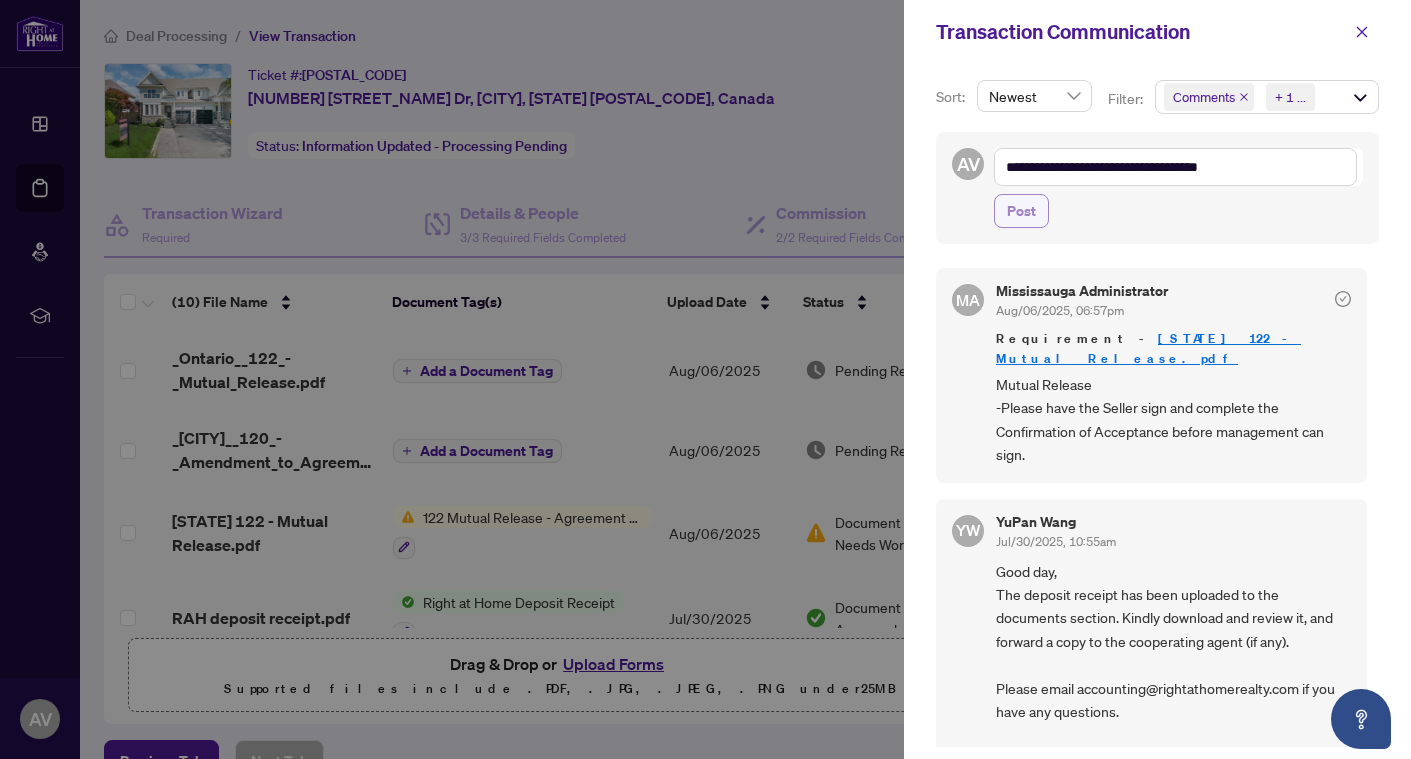 click on "Post" at bounding box center (1021, 211) 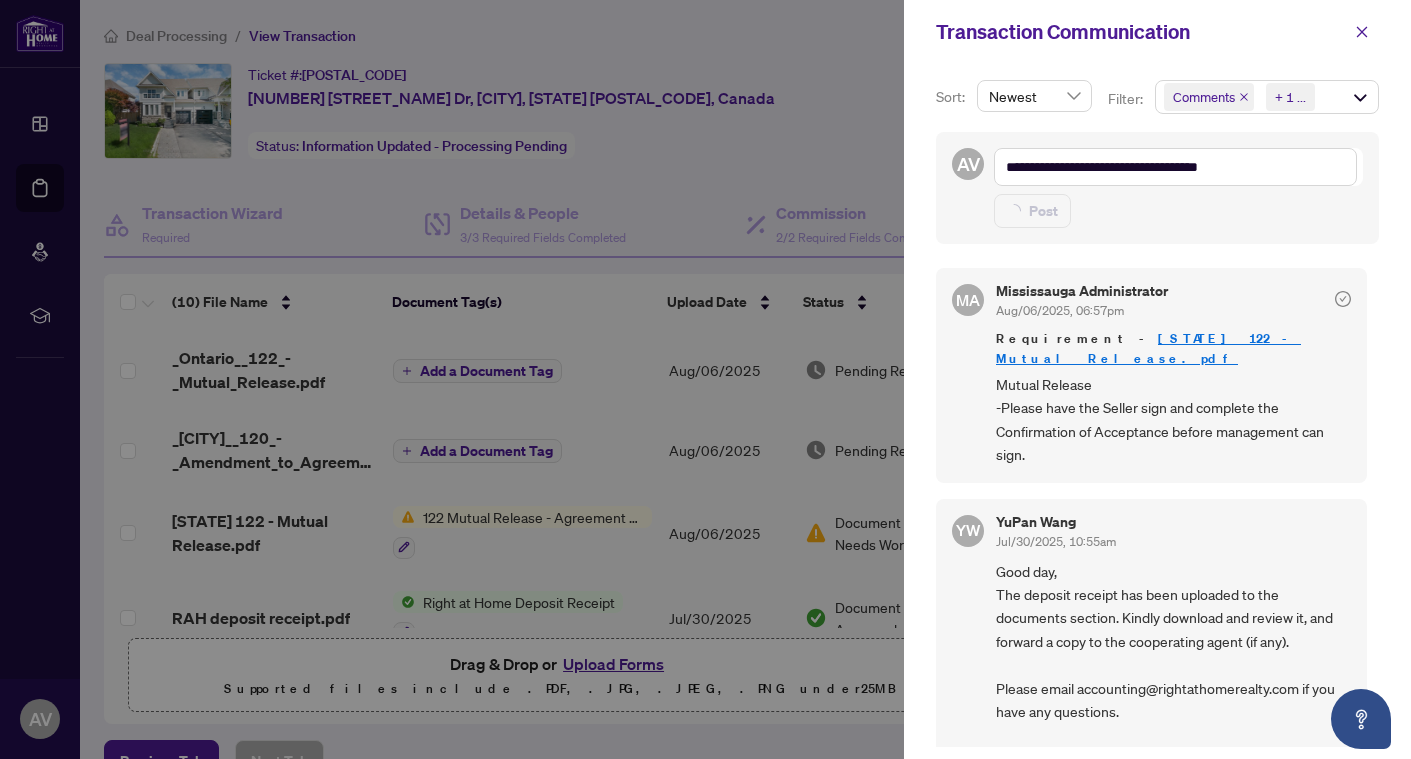 type 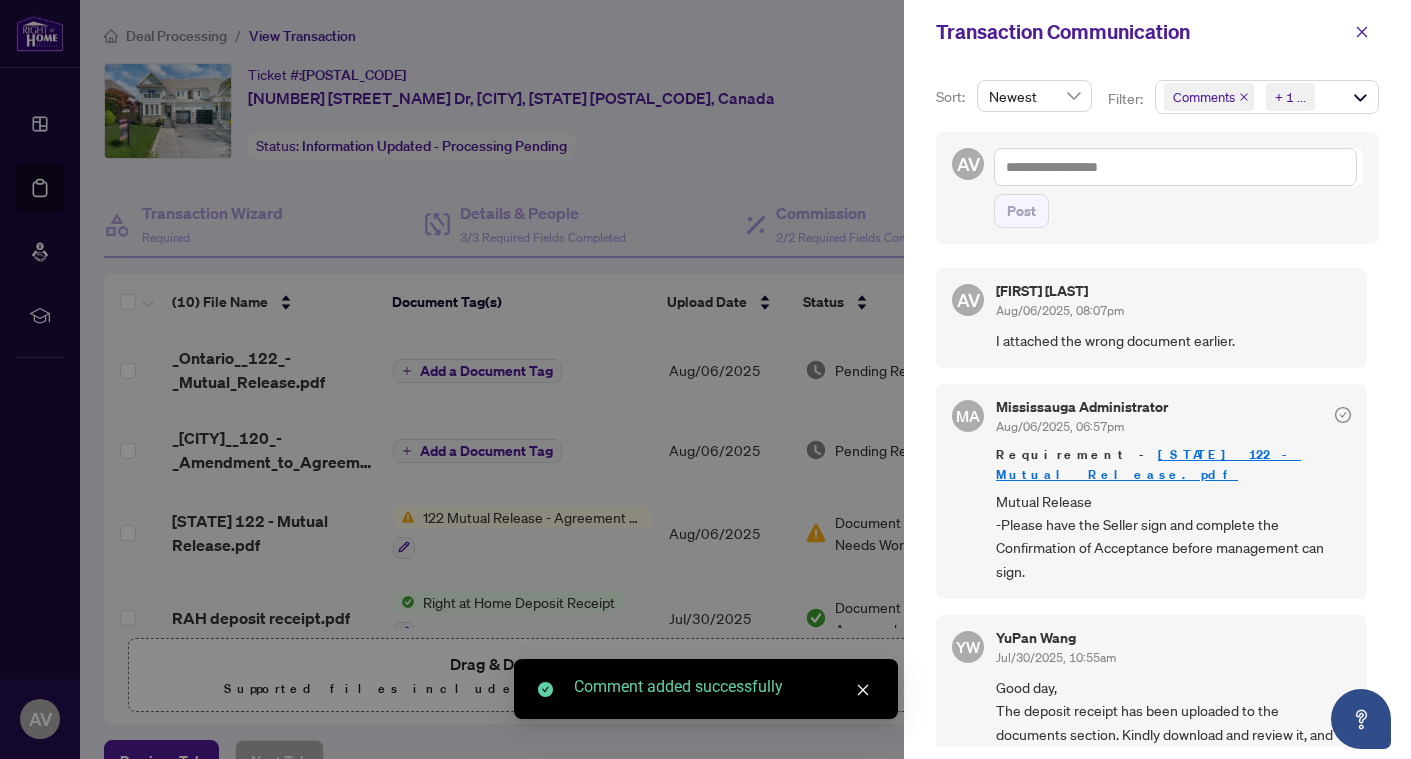 click at bounding box center (705, 379) 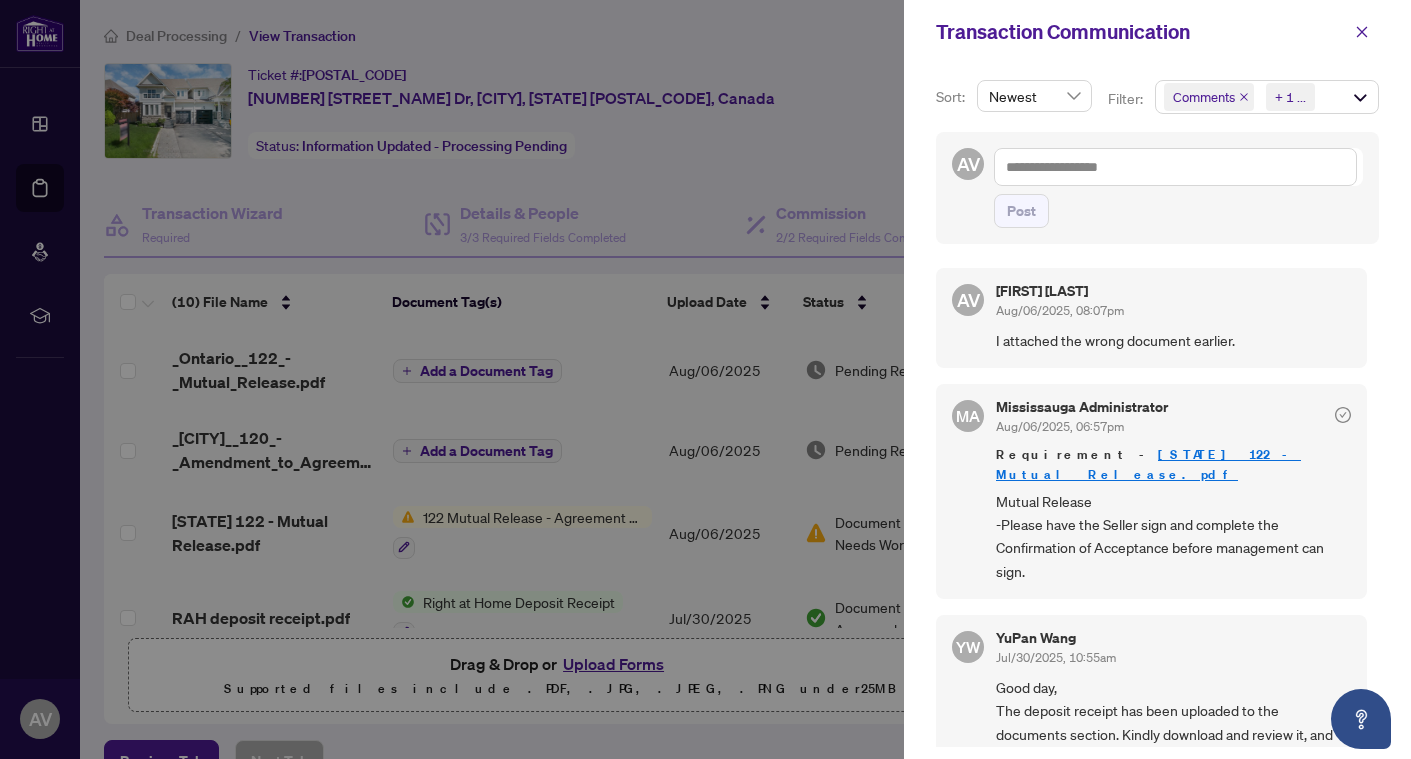 click at bounding box center [705, 379] 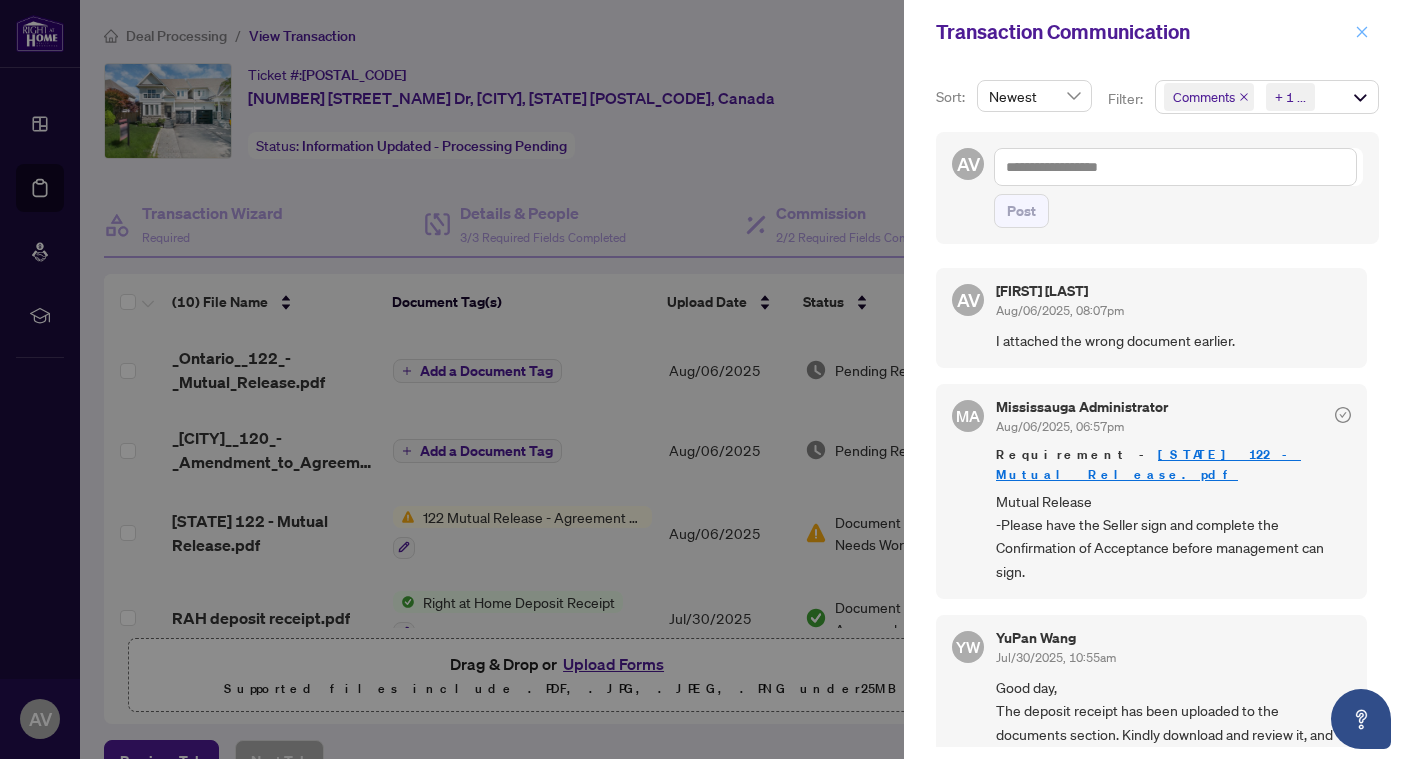 click 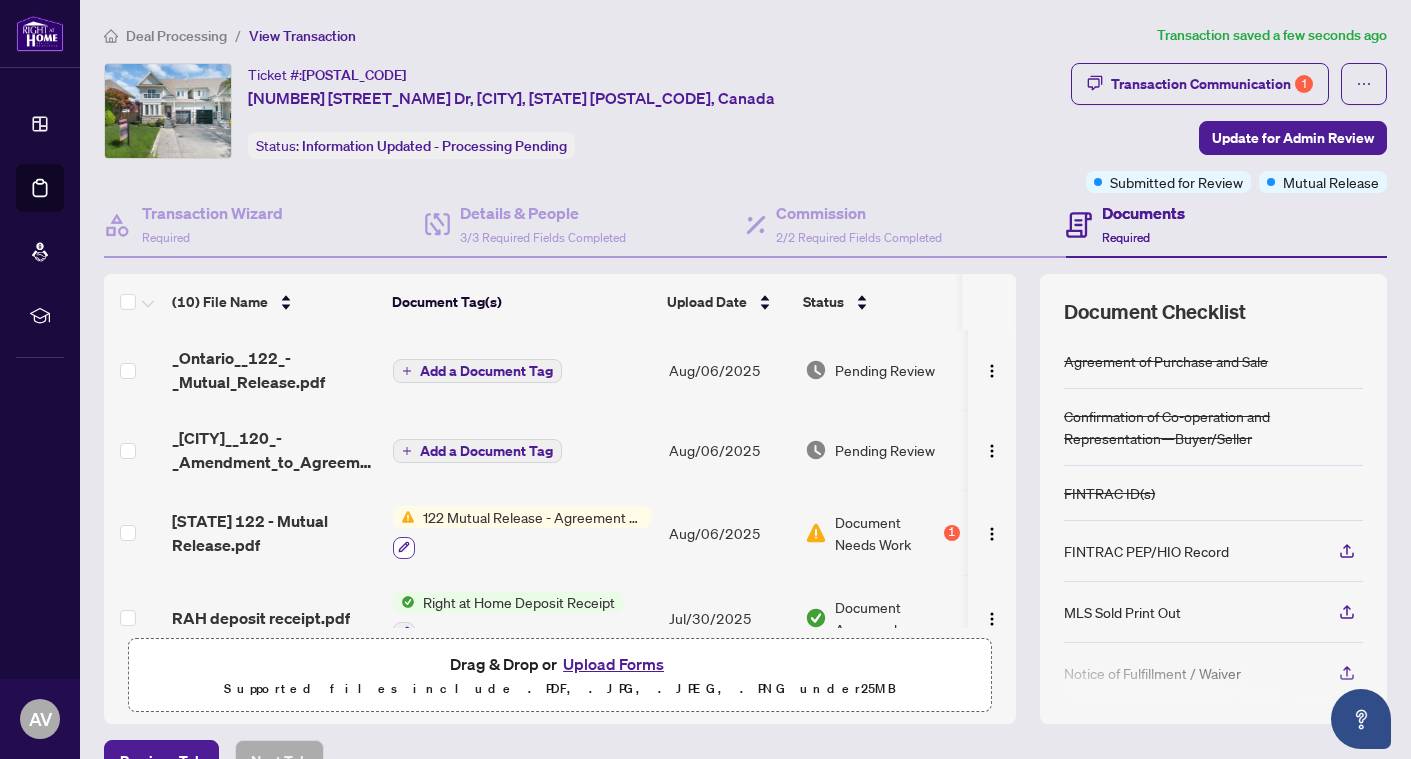 click 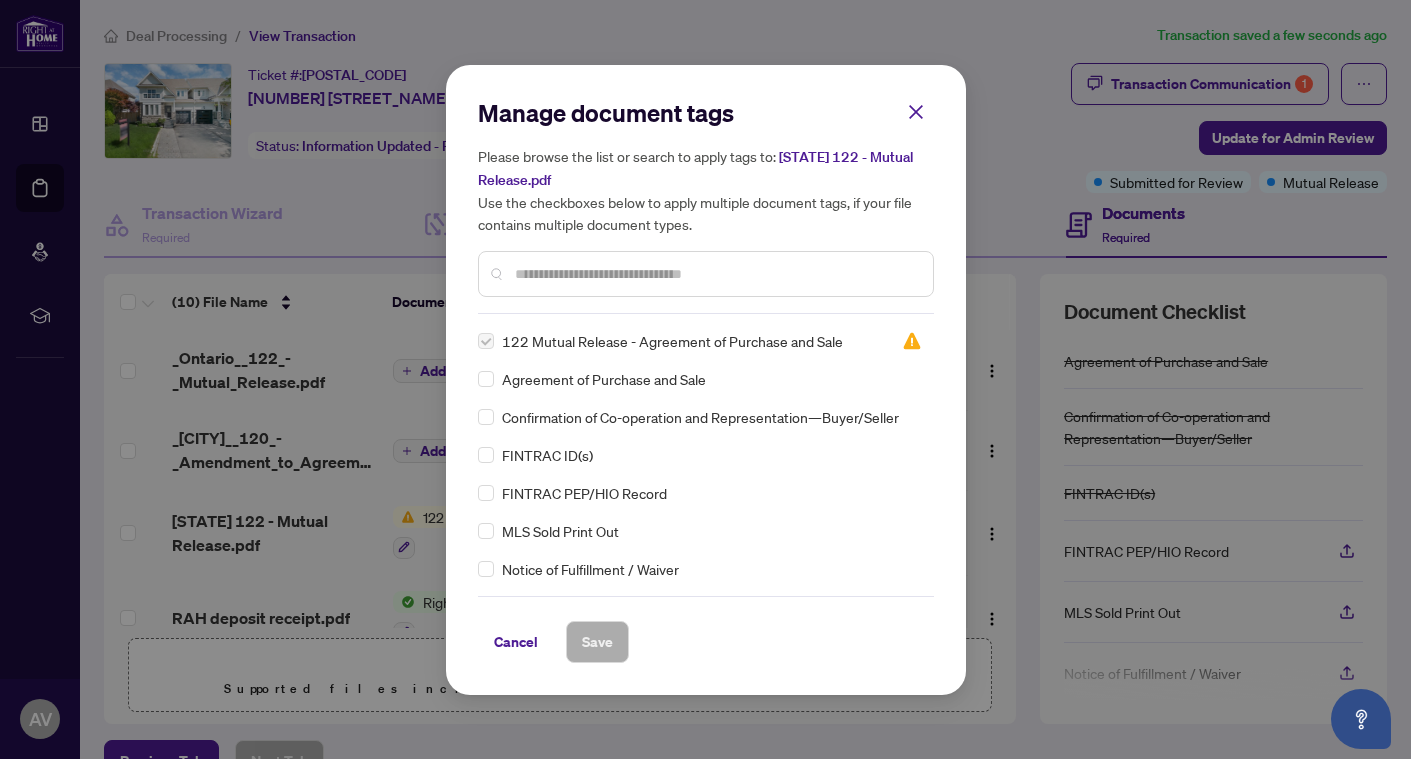scroll, scrollTop: 0, scrollLeft: 0, axis: both 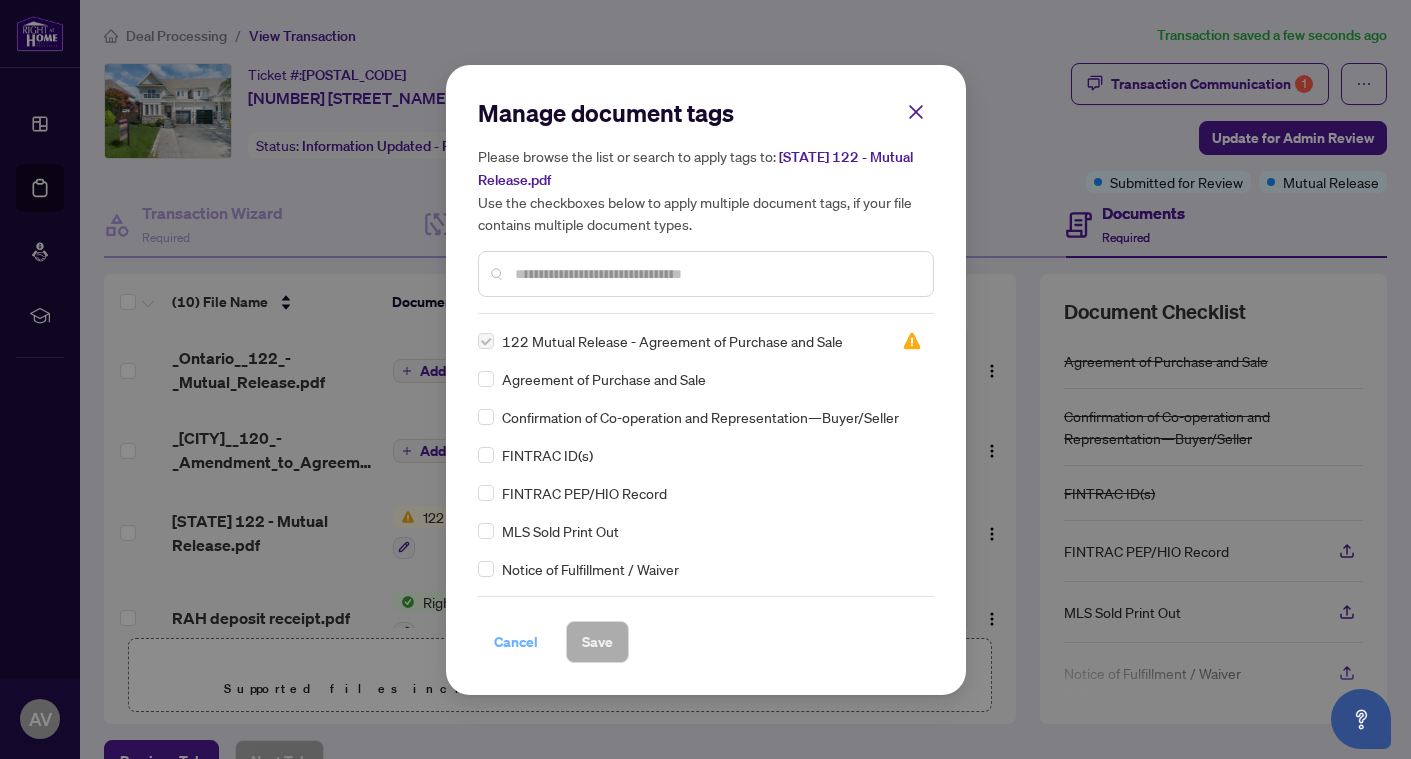 click on "Cancel" at bounding box center [516, 642] 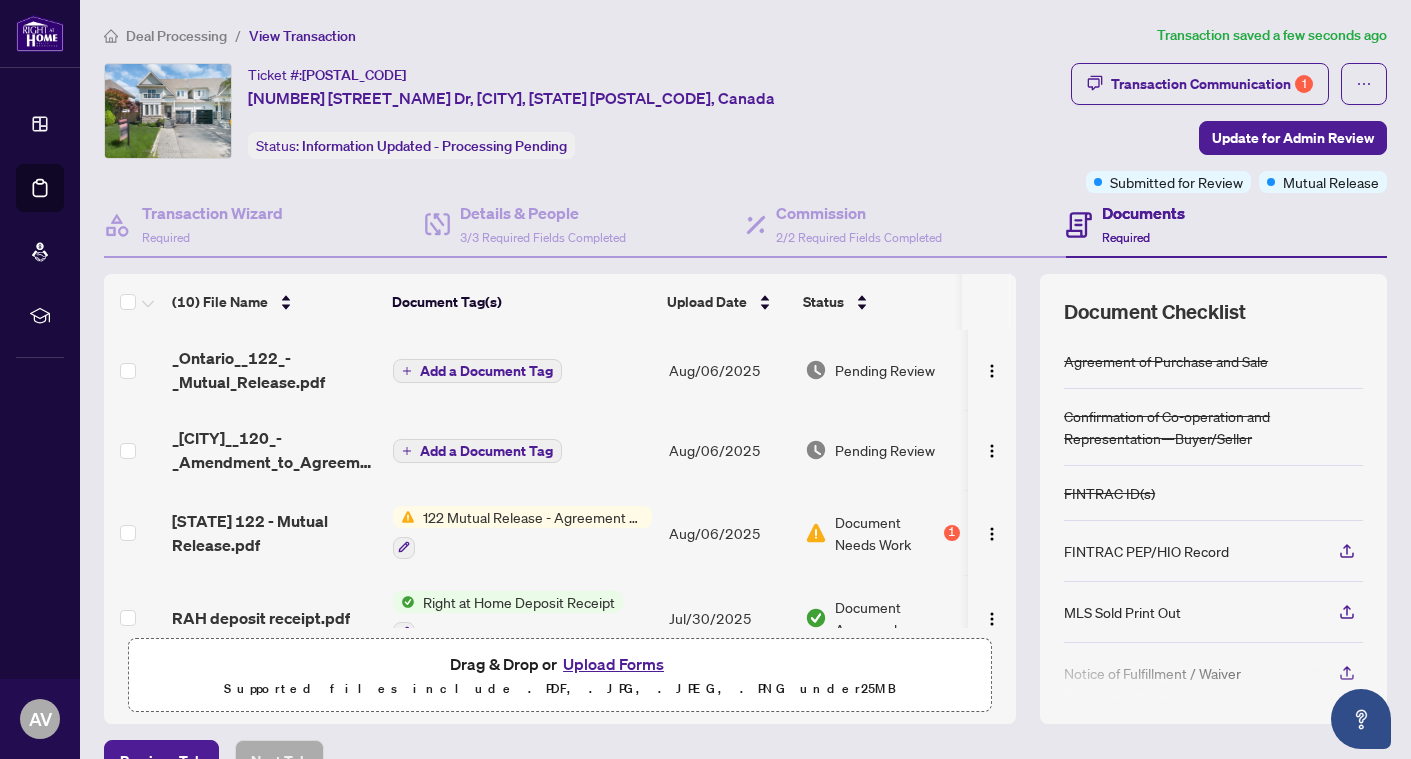scroll, scrollTop: 0, scrollLeft: 0, axis: both 